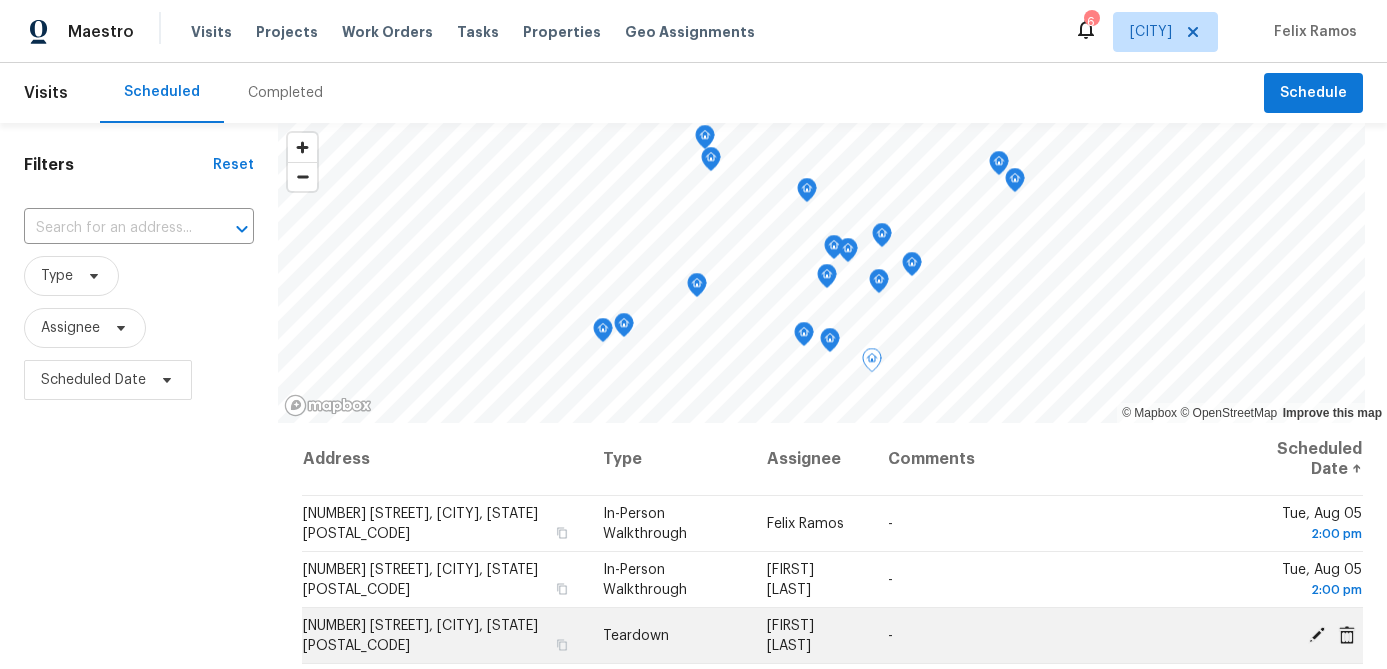 scroll, scrollTop: 0, scrollLeft: 0, axis: both 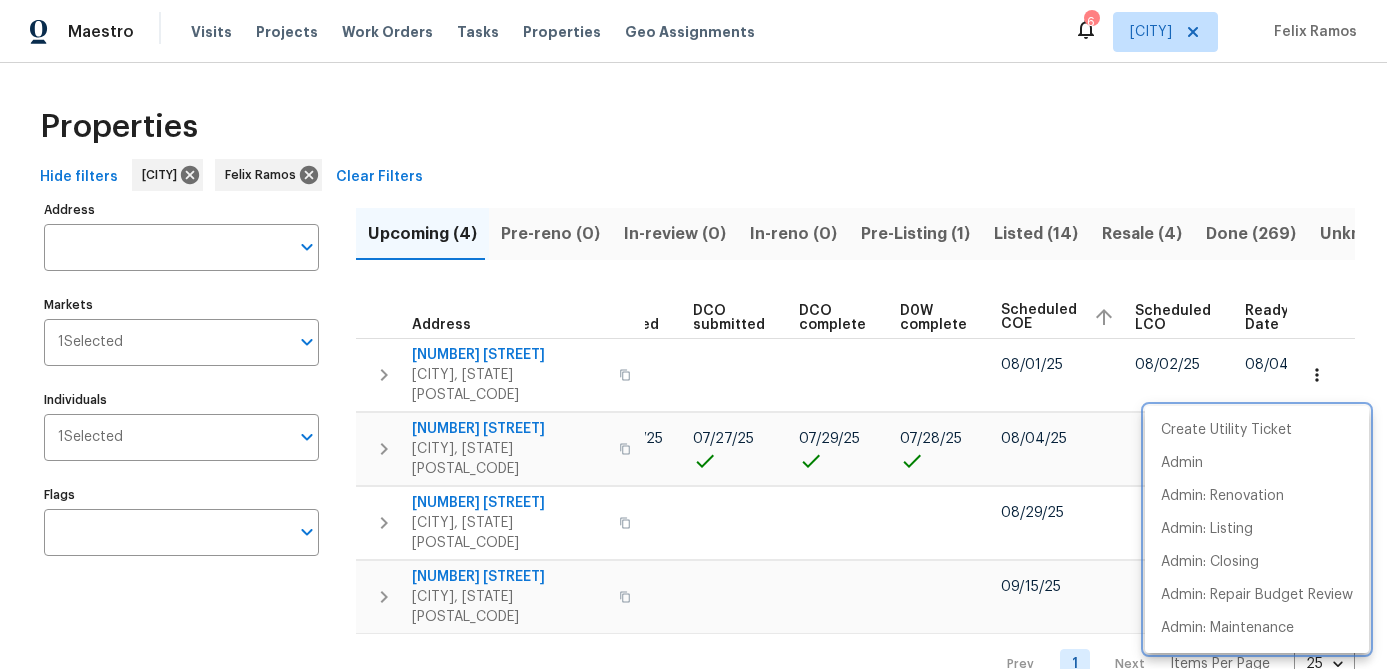 click at bounding box center (693, 334) 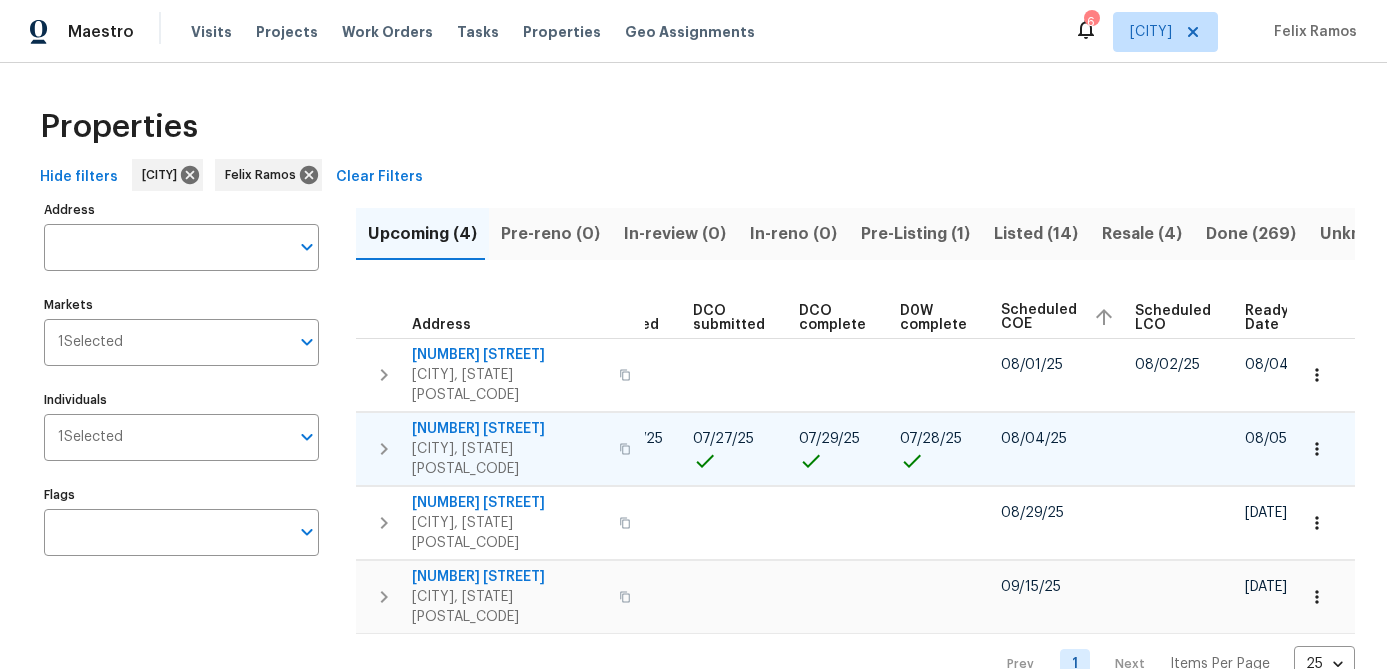 click on "[CITY], [STATE] [POSTAL_CODE]" at bounding box center [509, 459] 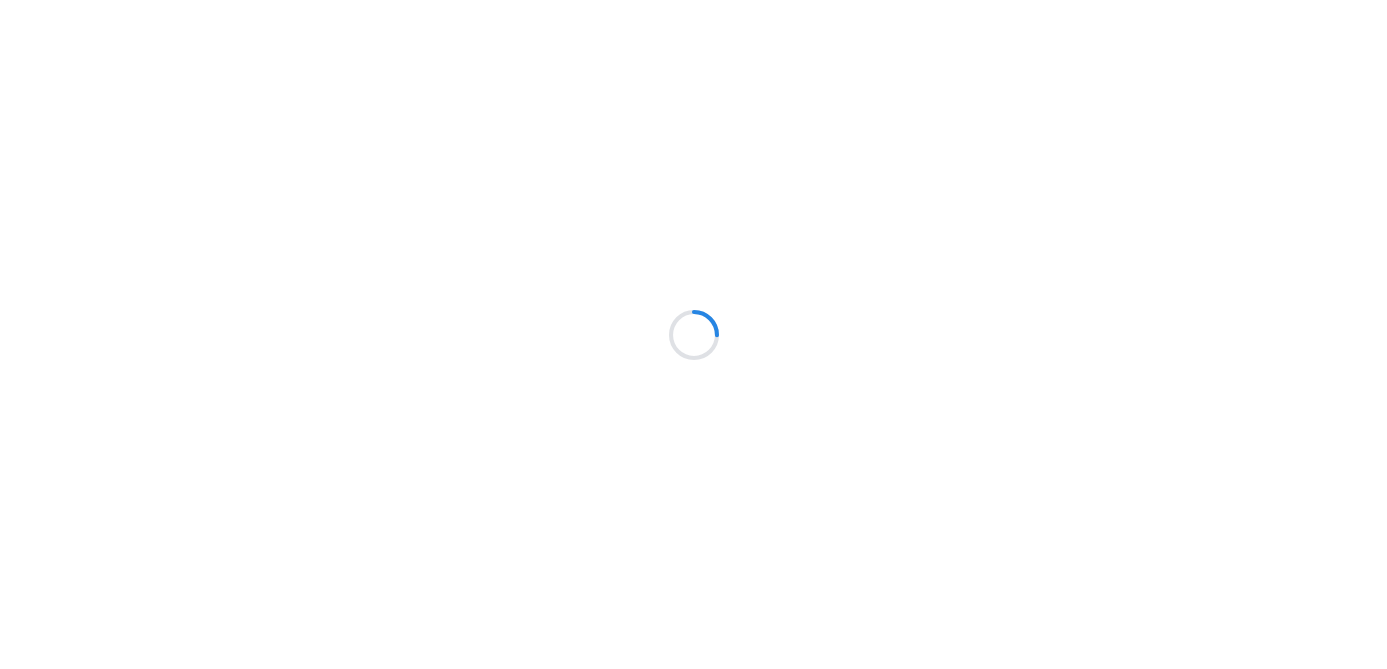 scroll, scrollTop: 0, scrollLeft: 0, axis: both 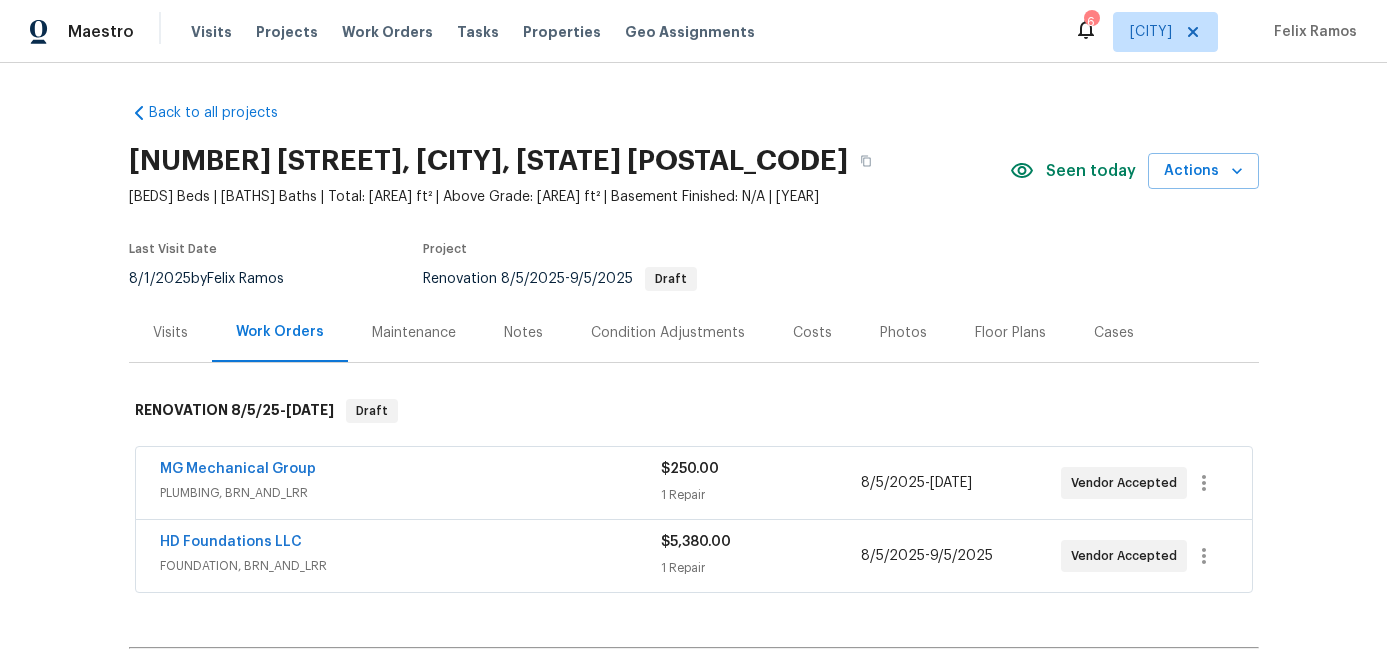 click on "Floor Plans" at bounding box center [1010, 333] 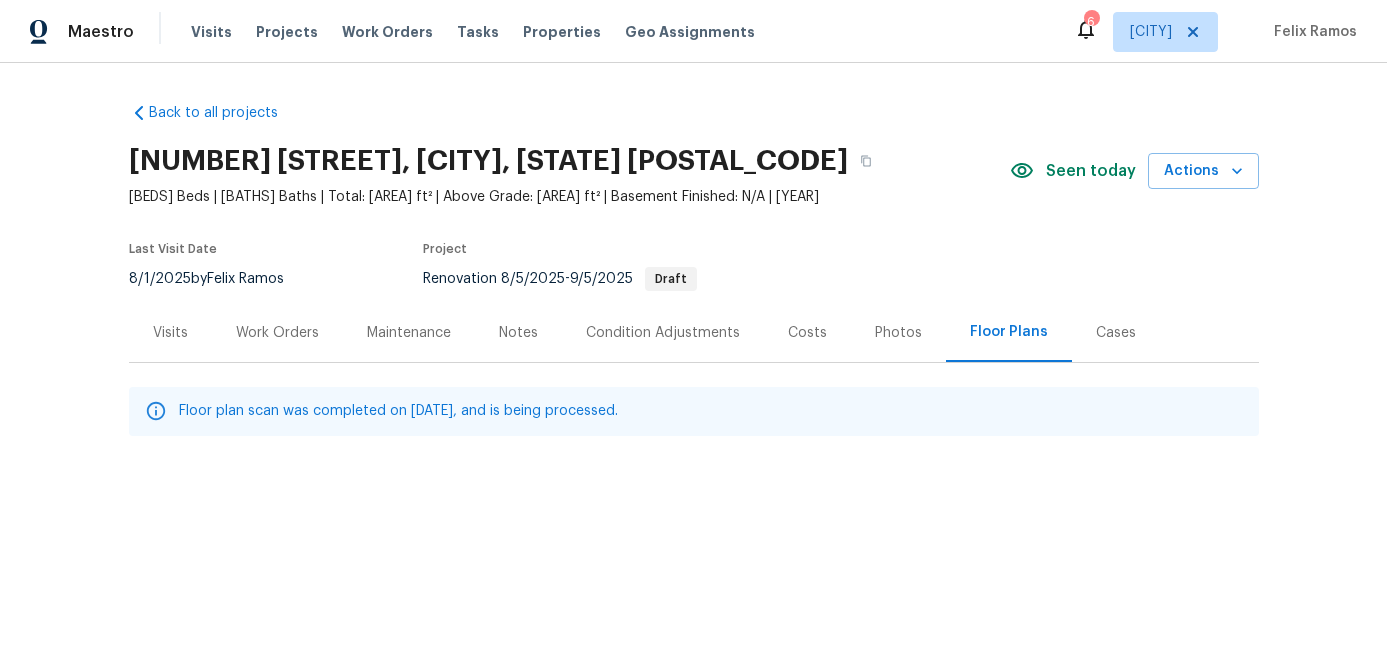 click on "Notes" at bounding box center [518, 333] 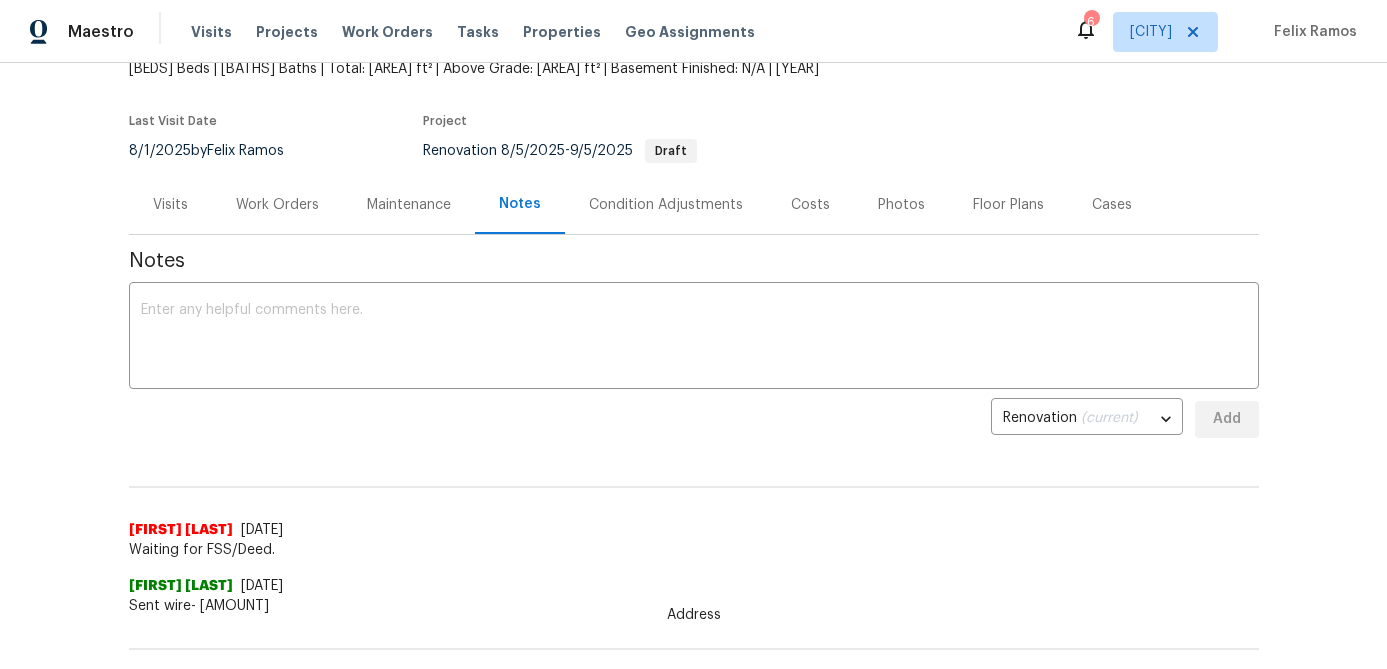 scroll, scrollTop: 0, scrollLeft: 0, axis: both 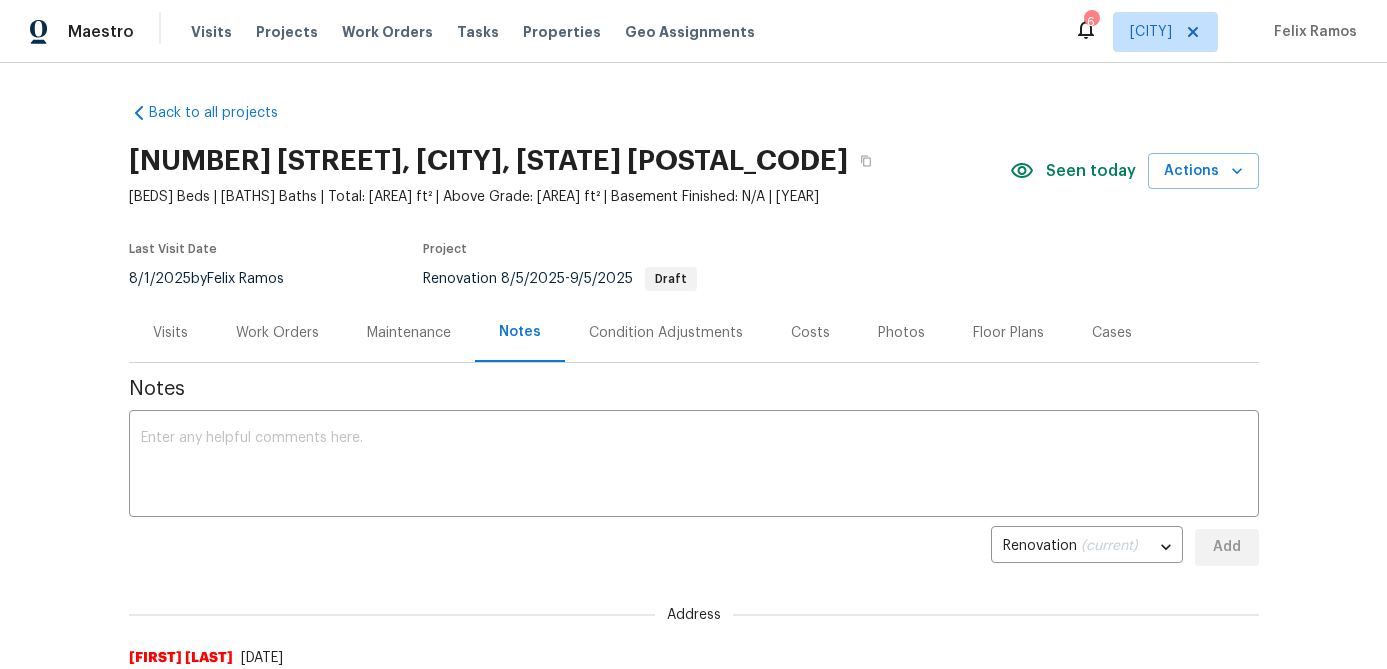 click on "Work Orders" at bounding box center (277, 333) 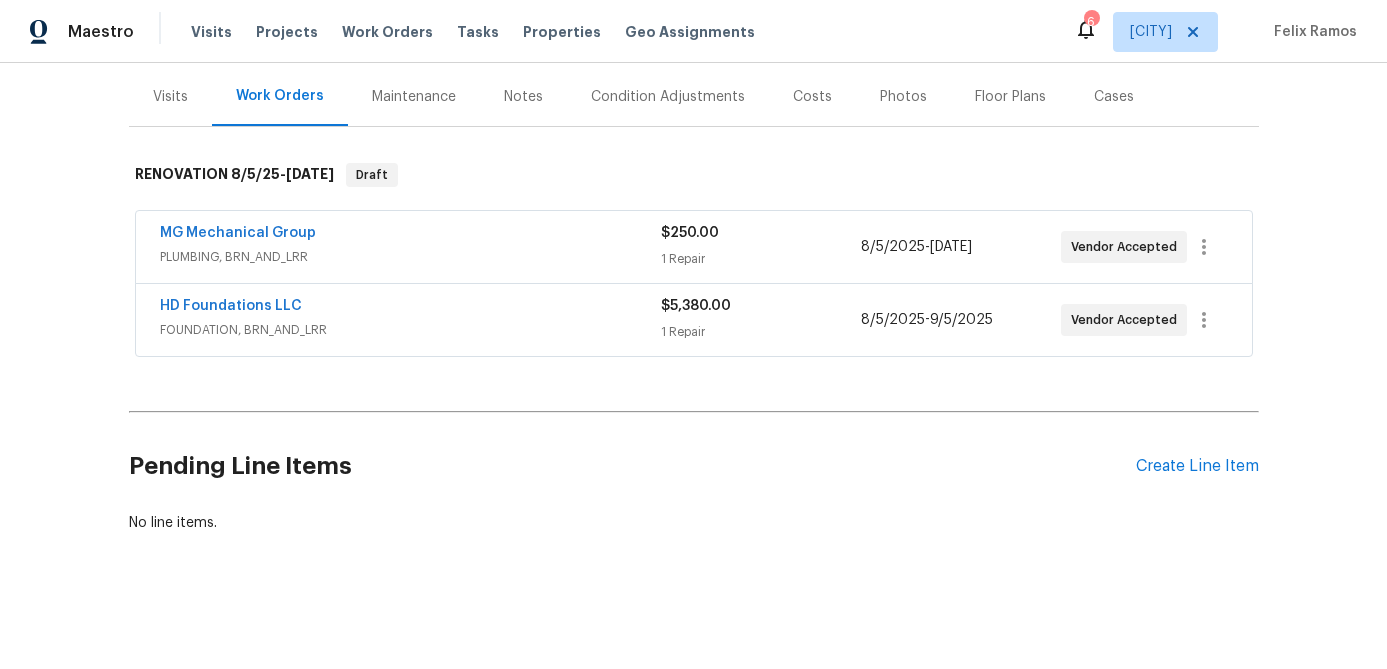 scroll, scrollTop: 0, scrollLeft: 0, axis: both 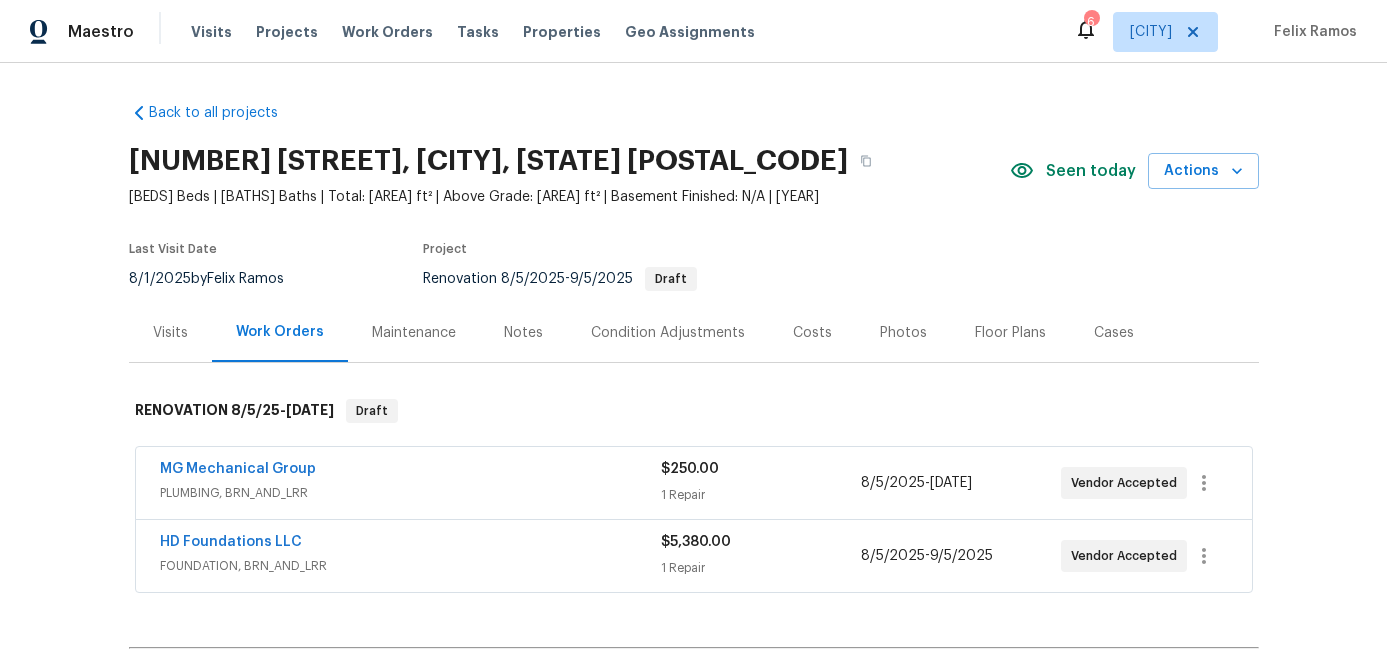 click on "Condition Adjustments" at bounding box center (668, 332) 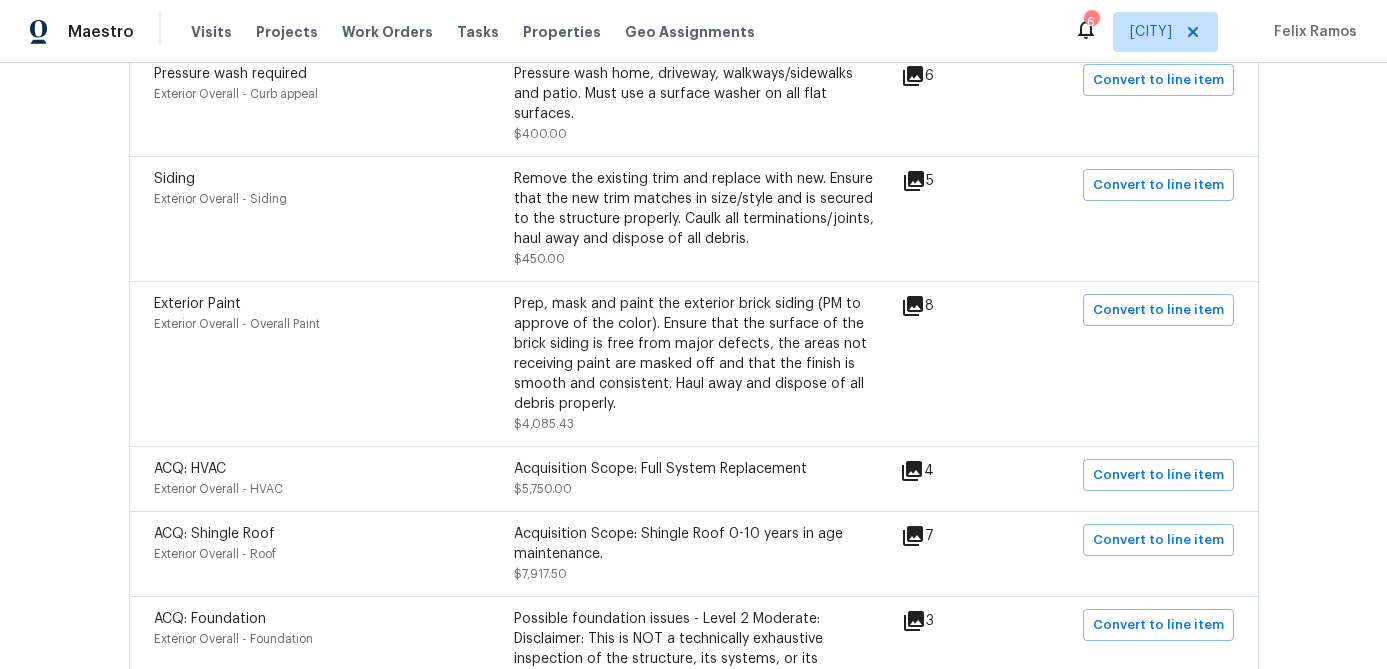 scroll, scrollTop: 1439, scrollLeft: 0, axis: vertical 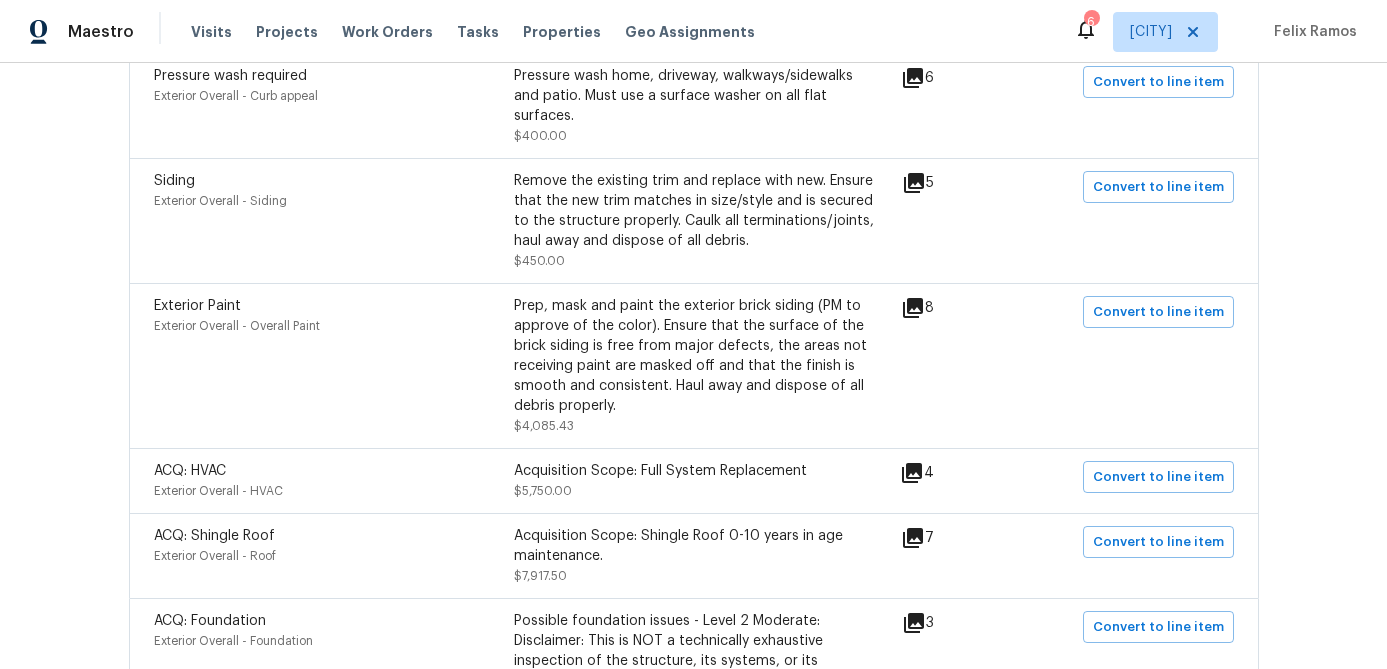 click 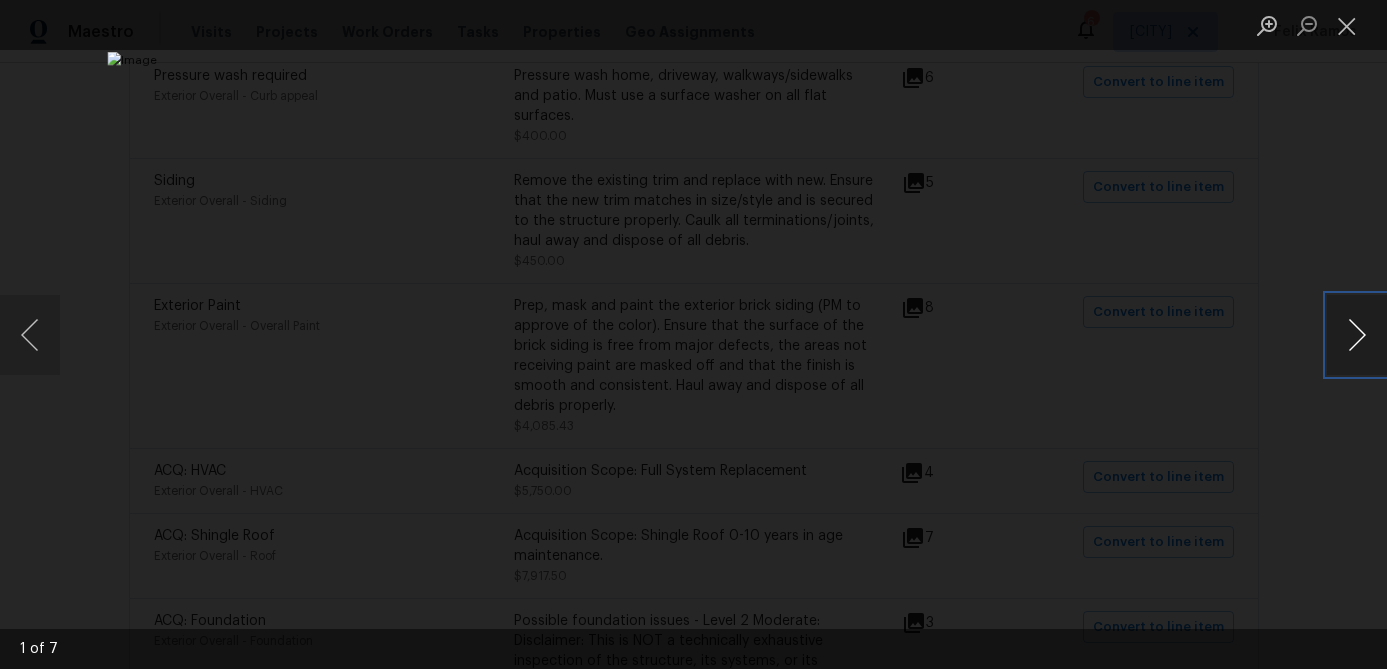 click at bounding box center (1357, 335) 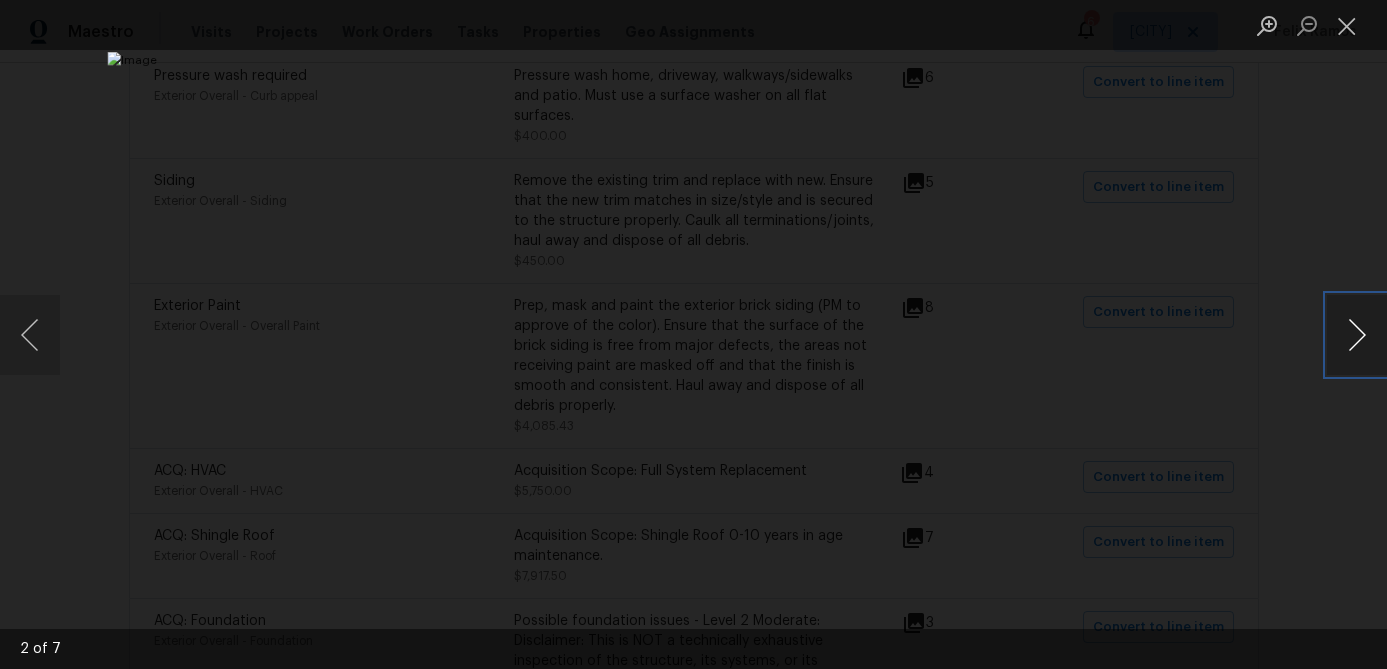 click at bounding box center (1357, 335) 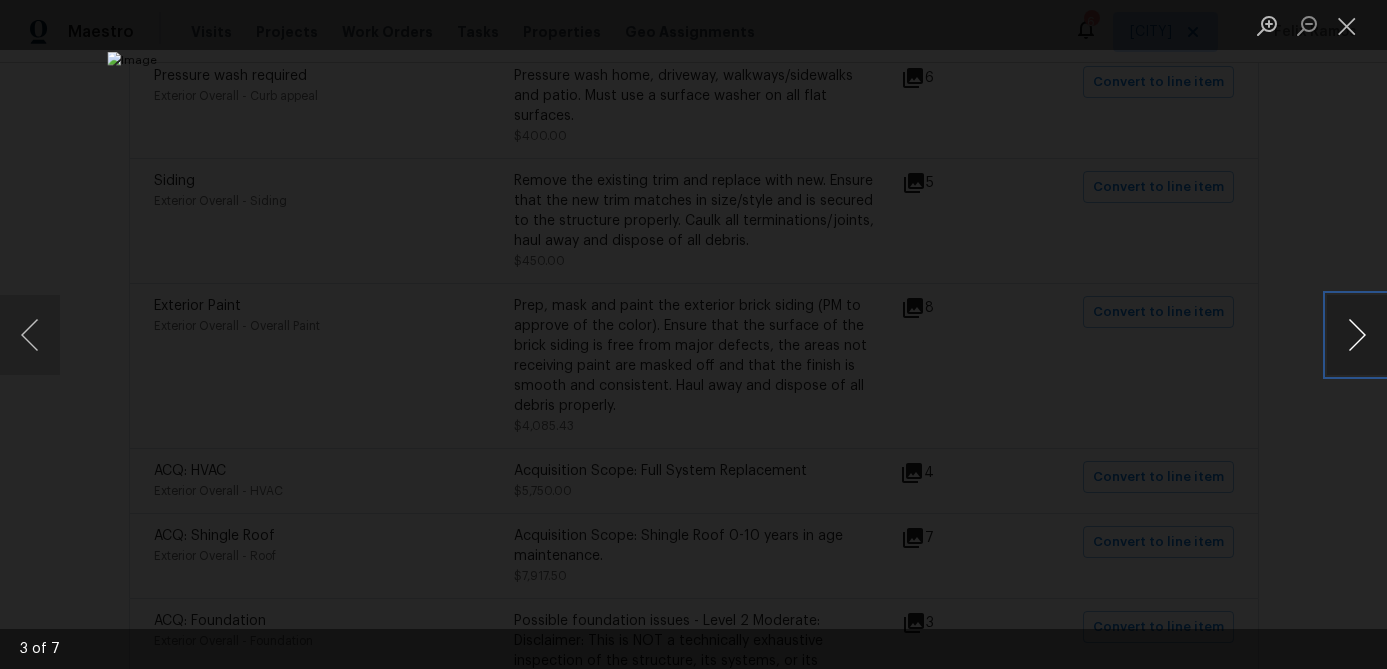 click at bounding box center [1357, 335] 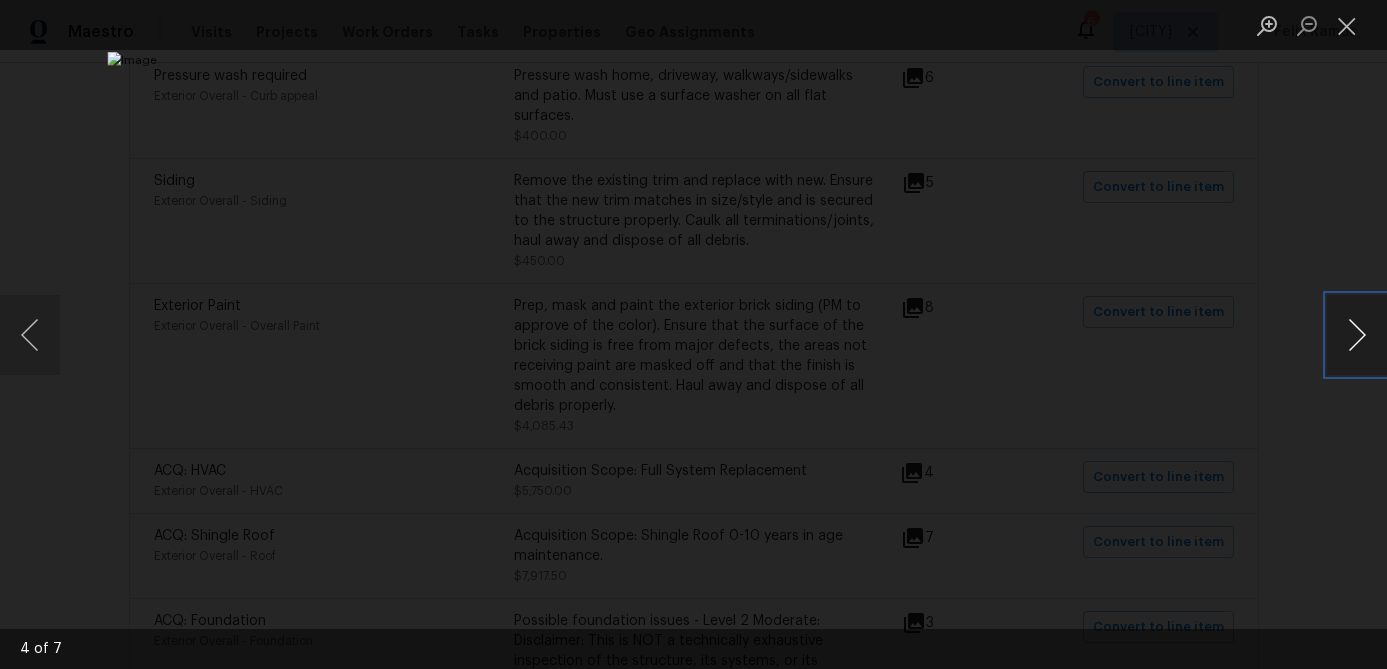 click at bounding box center [1357, 335] 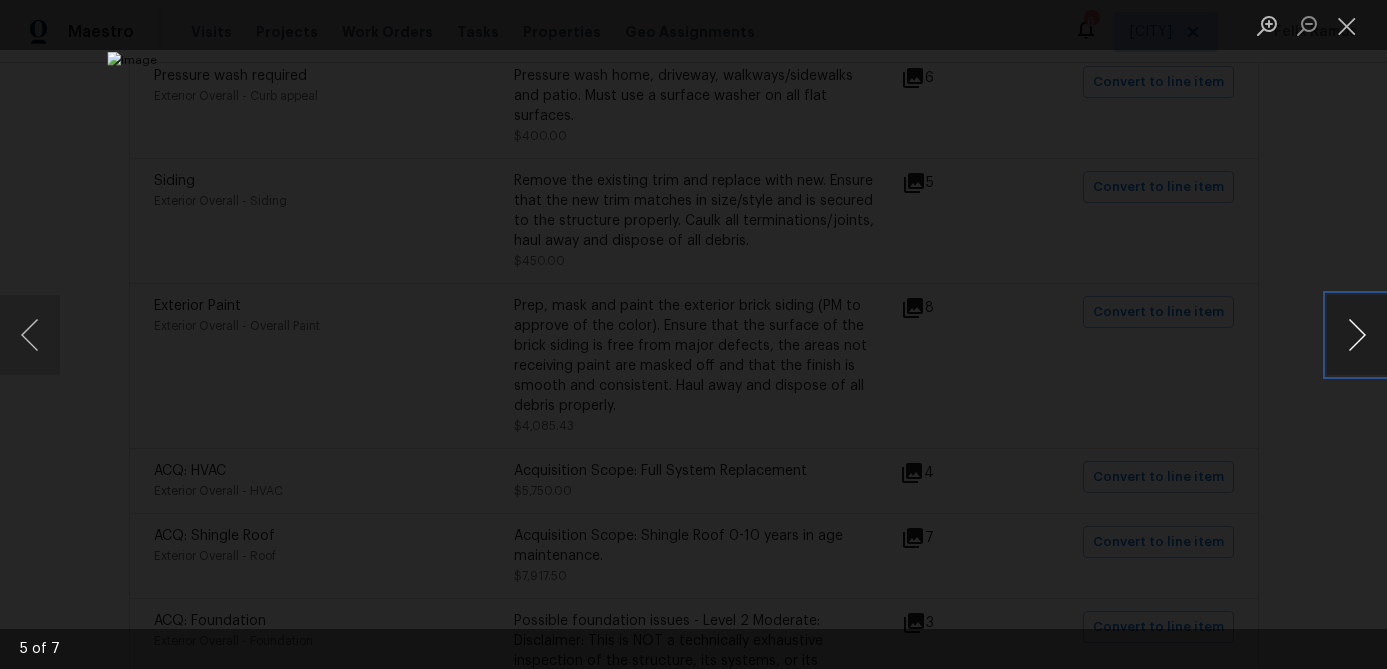 click at bounding box center [1357, 335] 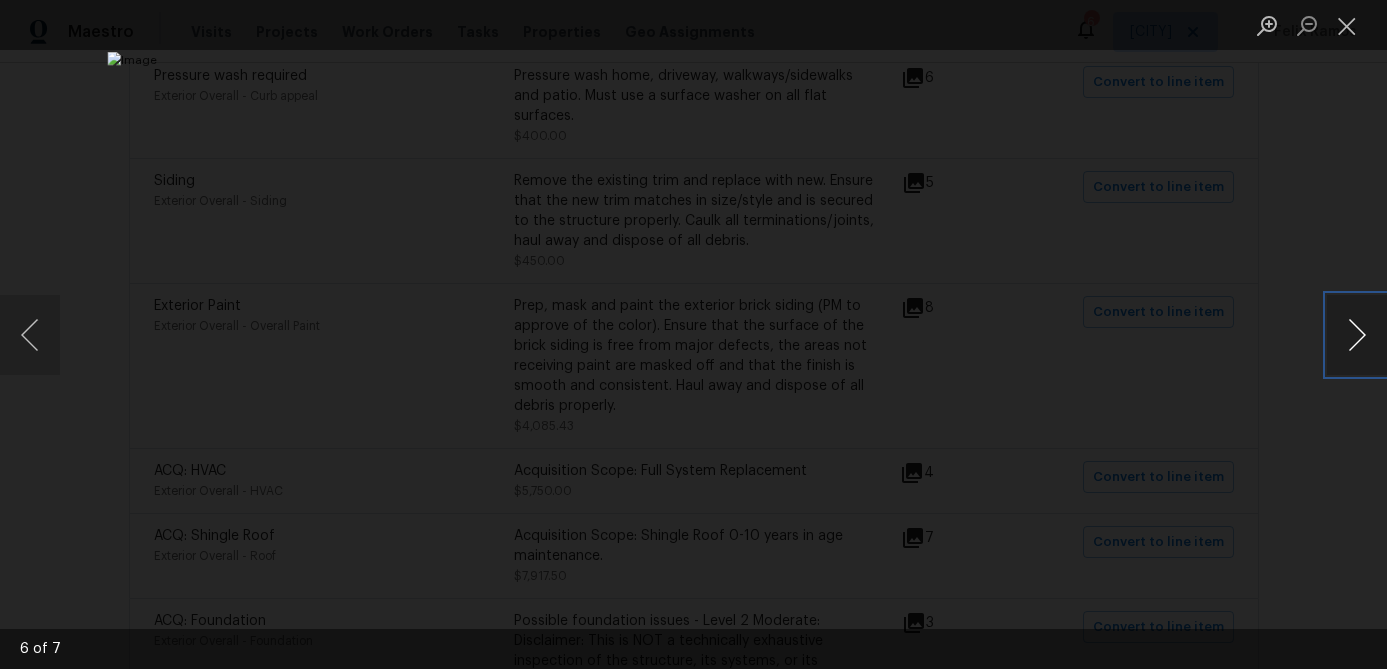 click at bounding box center (1357, 335) 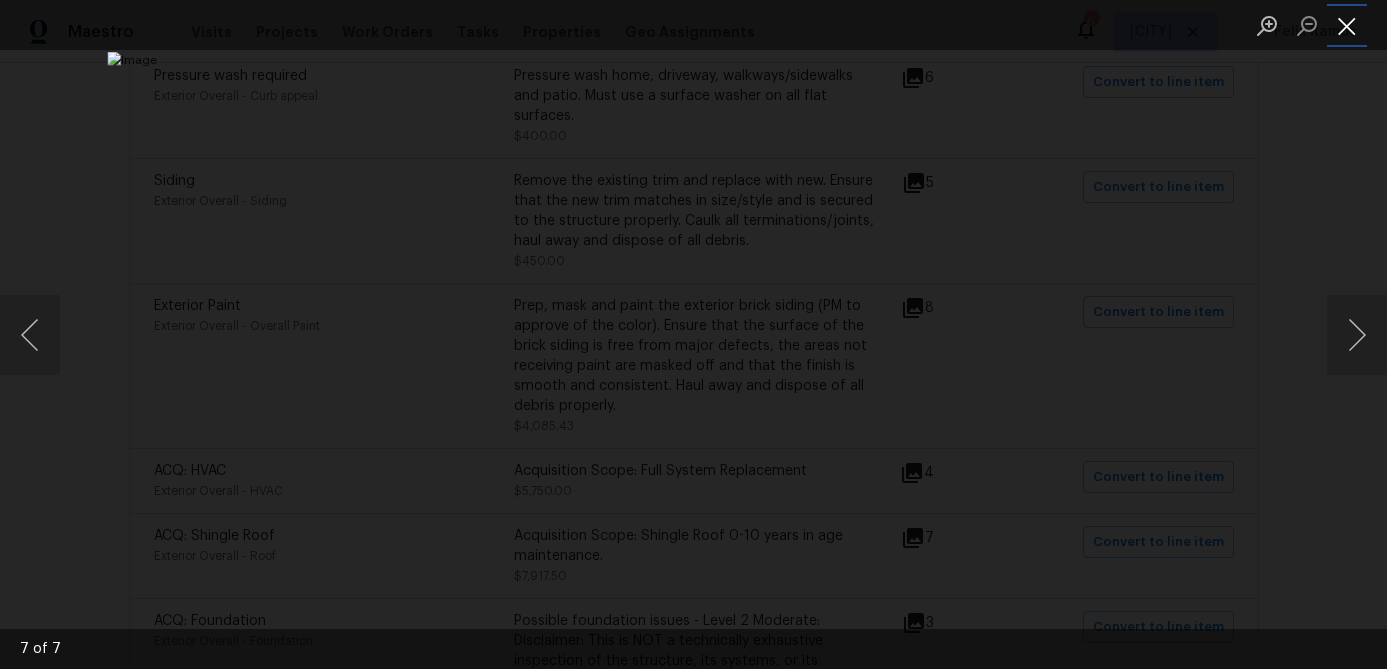 click at bounding box center (1347, 25) 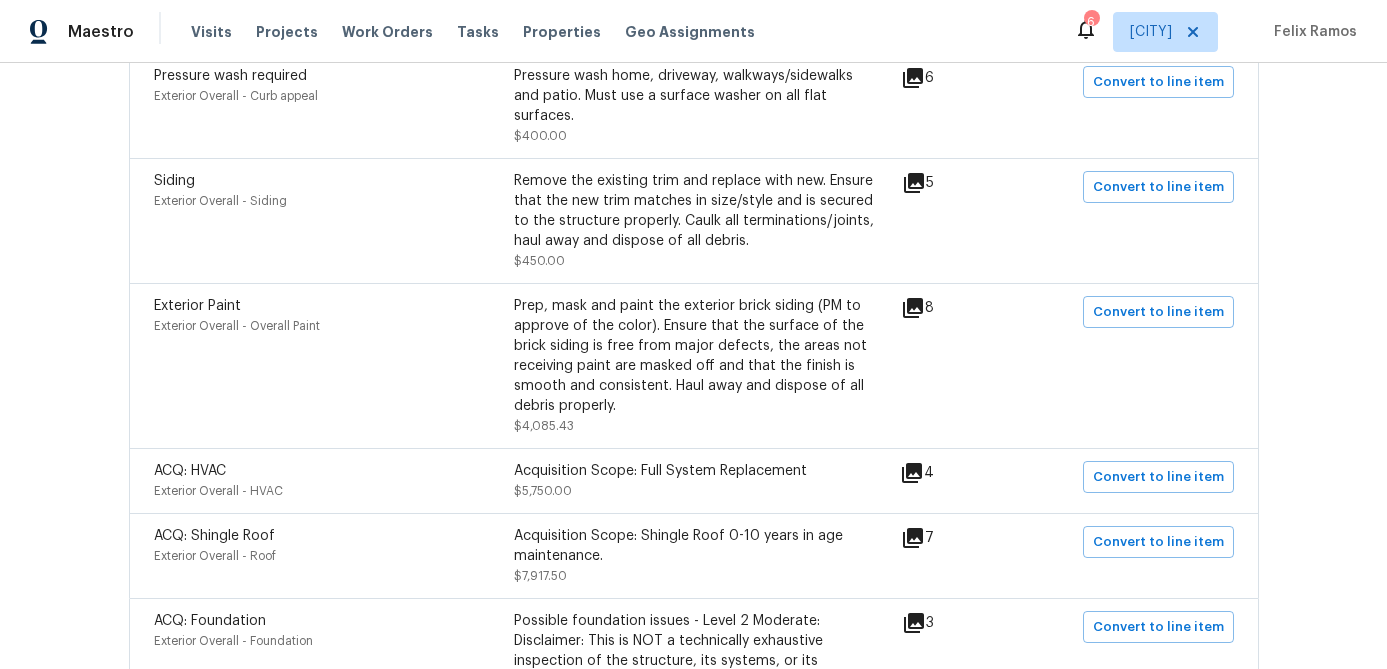 click 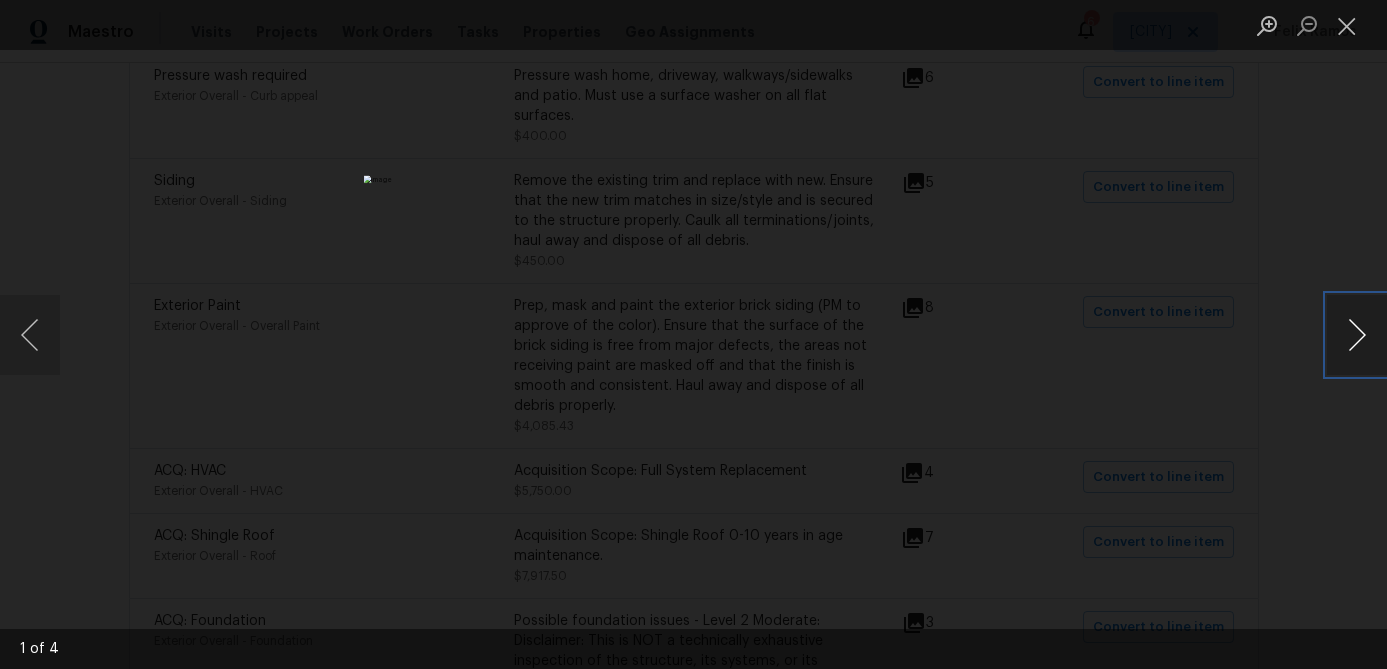 click at bounding box center (1357, 335) 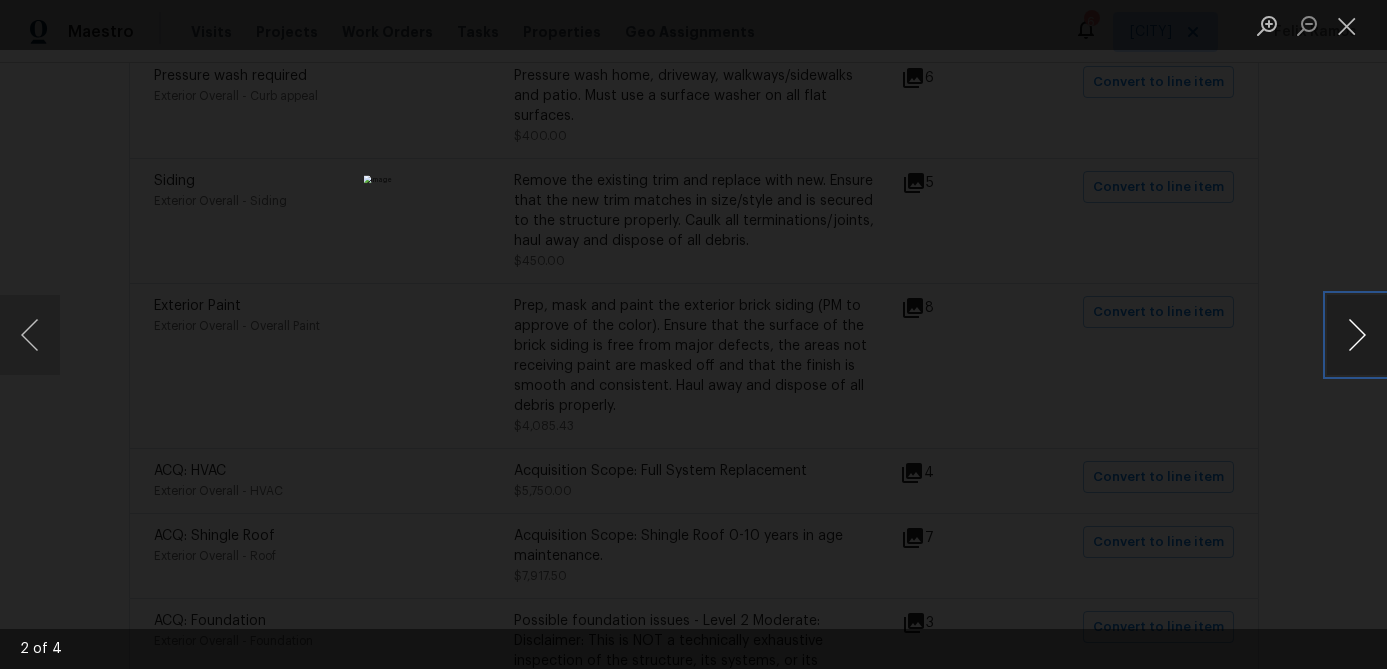 click at bounding box center (1357, 335) 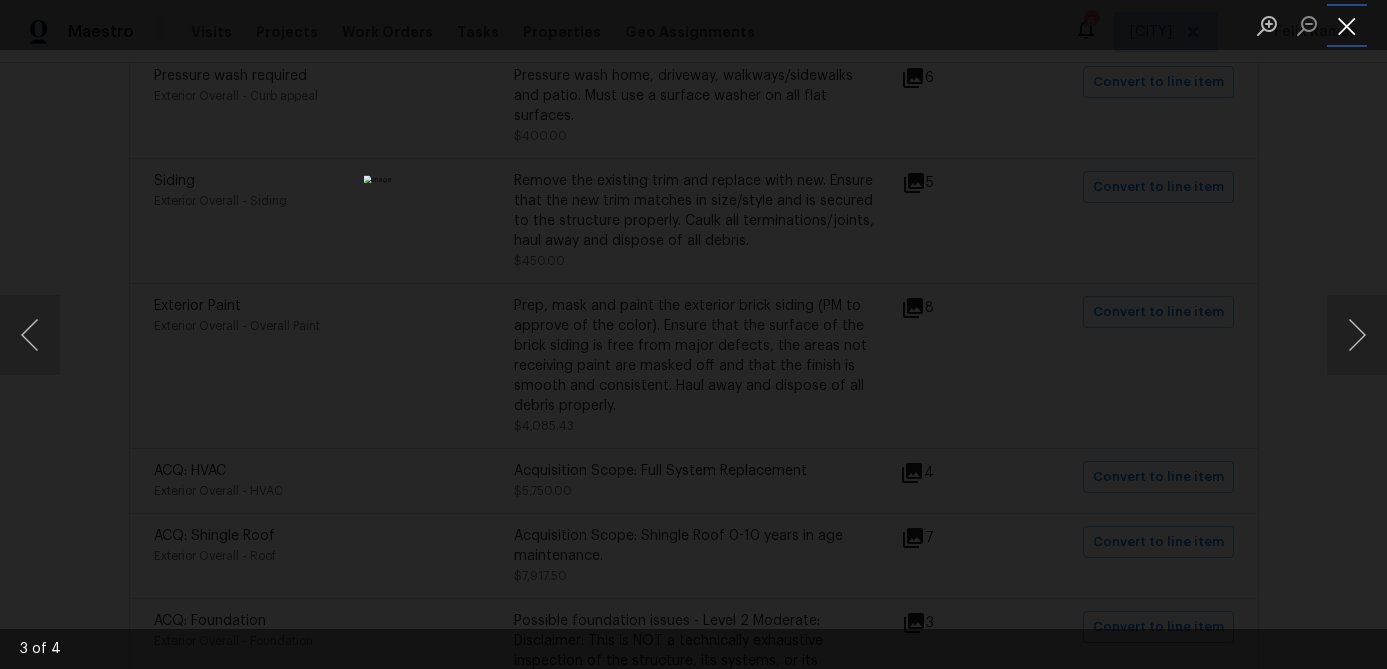 click at bounding box center (1347, 25) 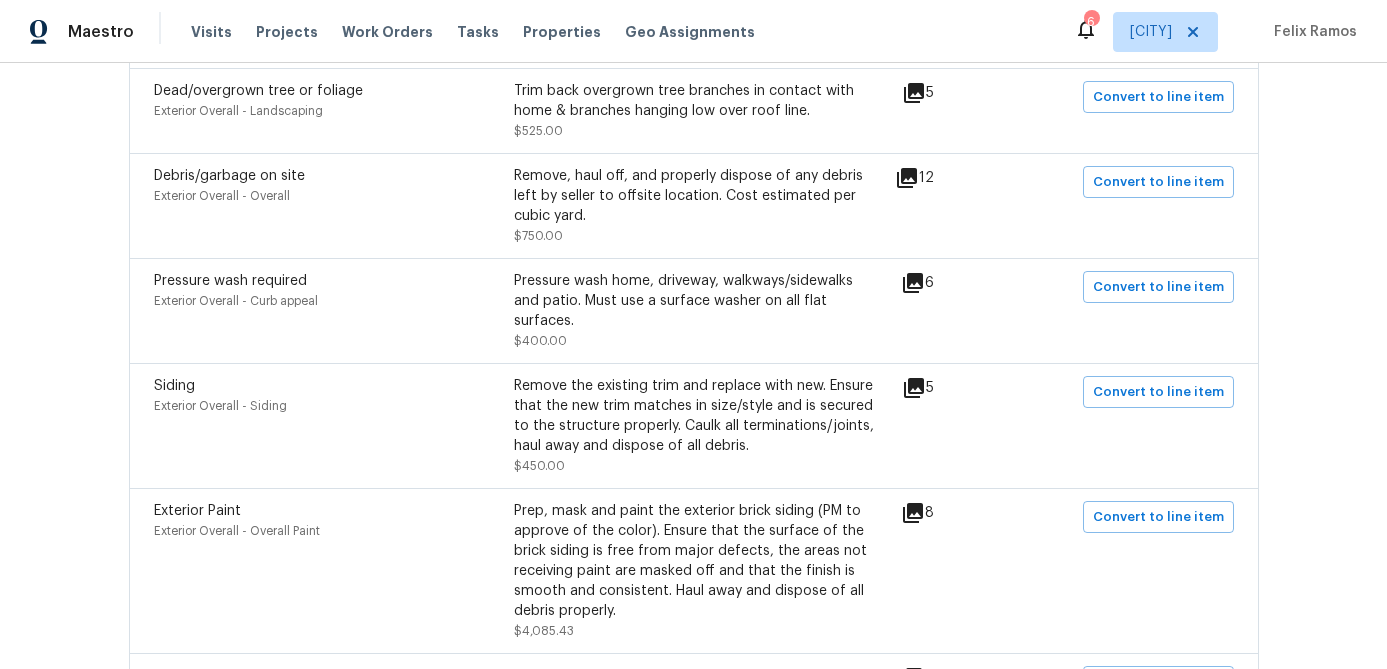 scroll, scrollTop: 1231, scrollLeft: 0, axis: vertical 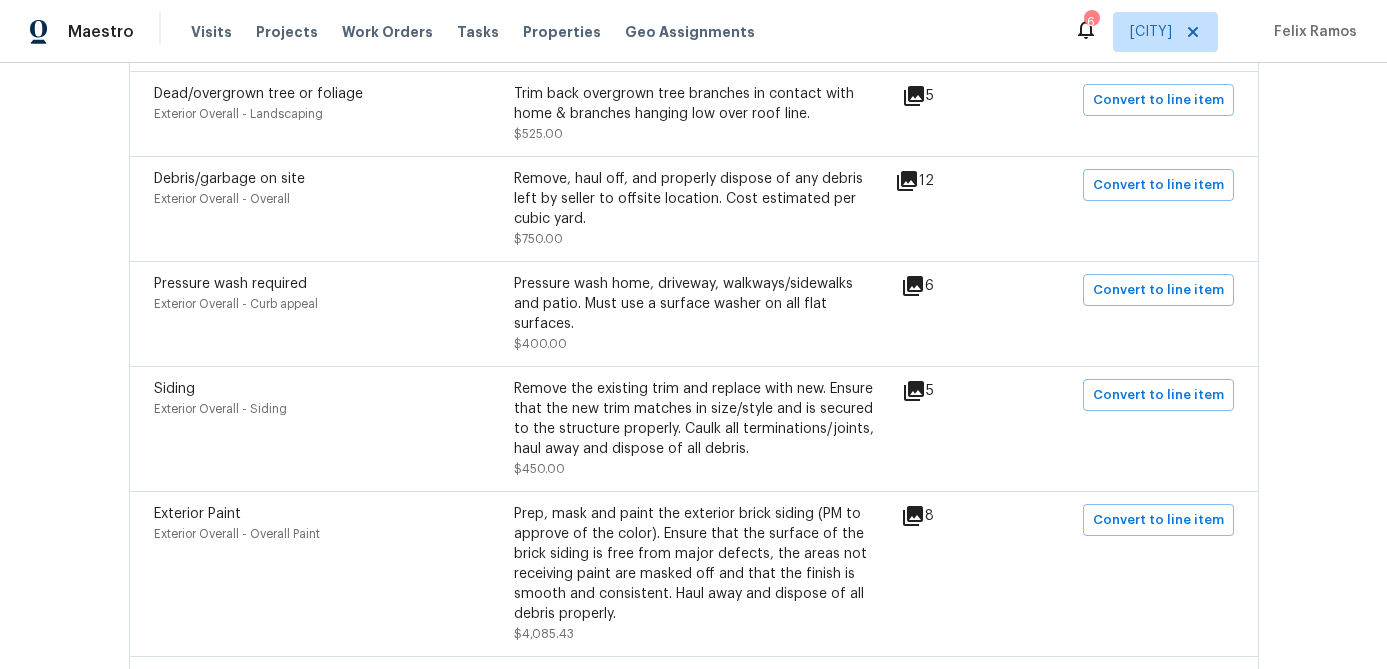 click on "5" at bounding box center [950, 391] 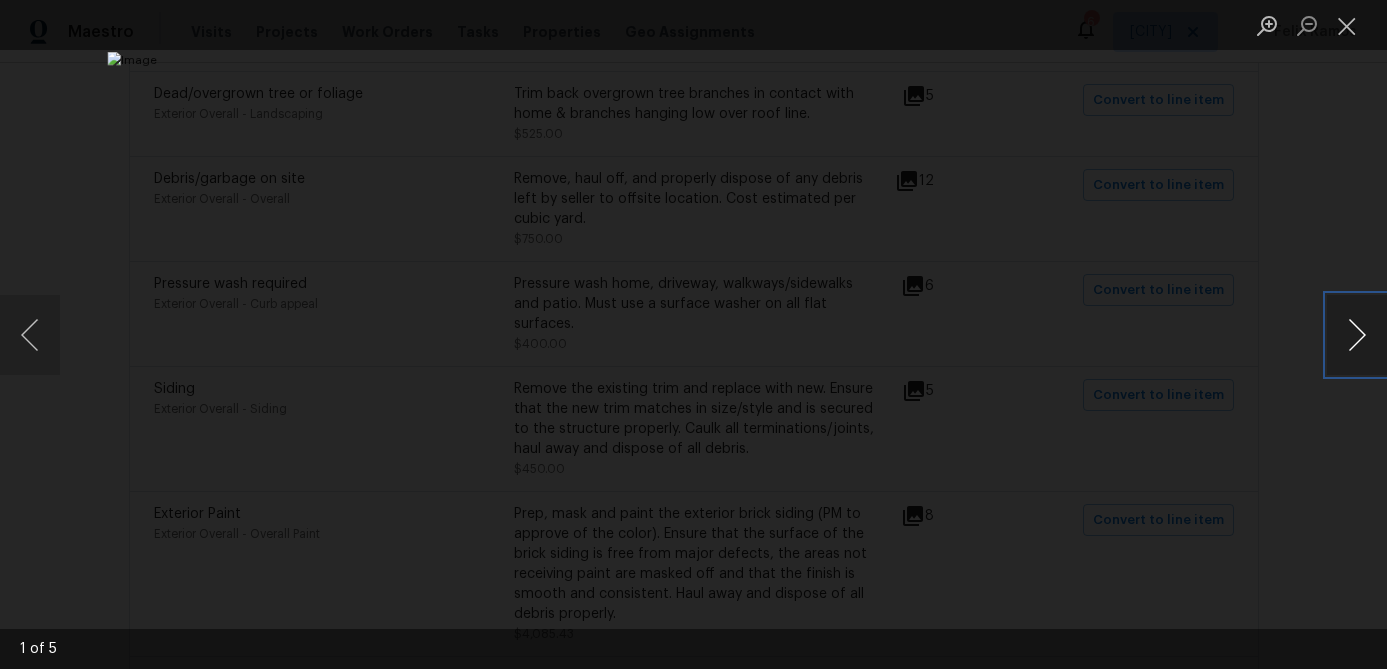 click at bounding box center (1357, 335) 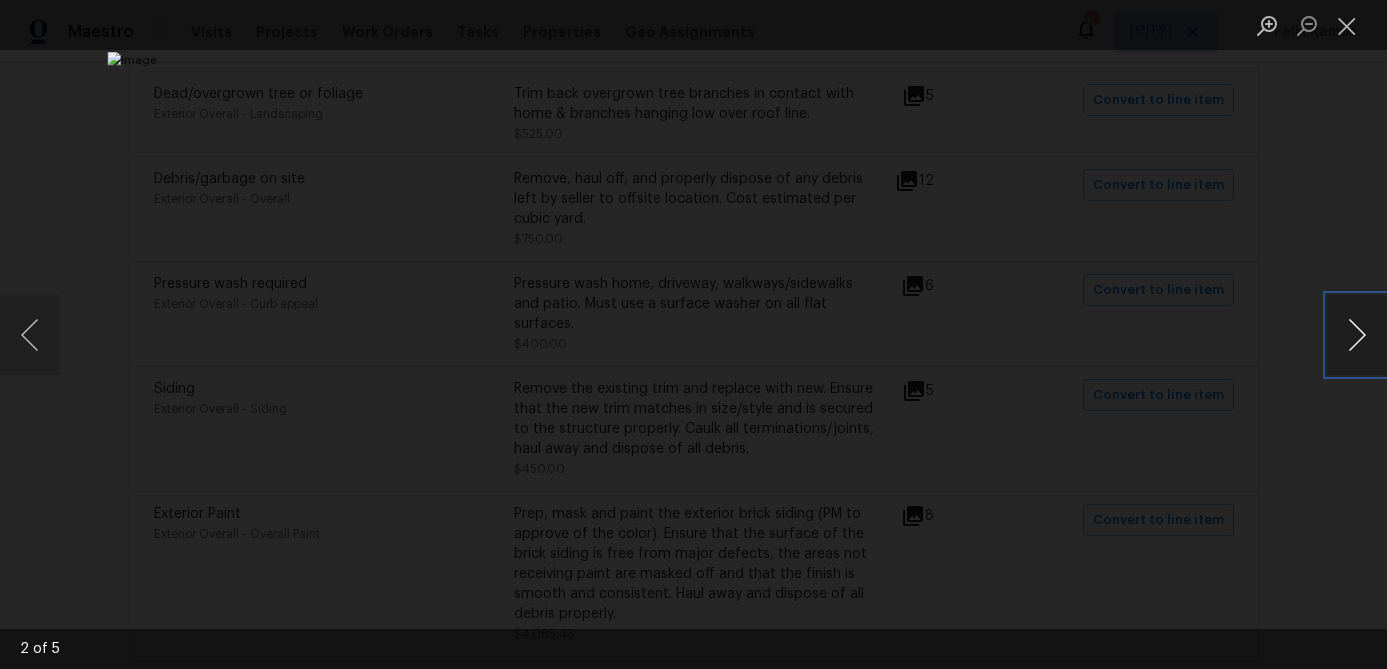 click at bounding box center [1357, 335] 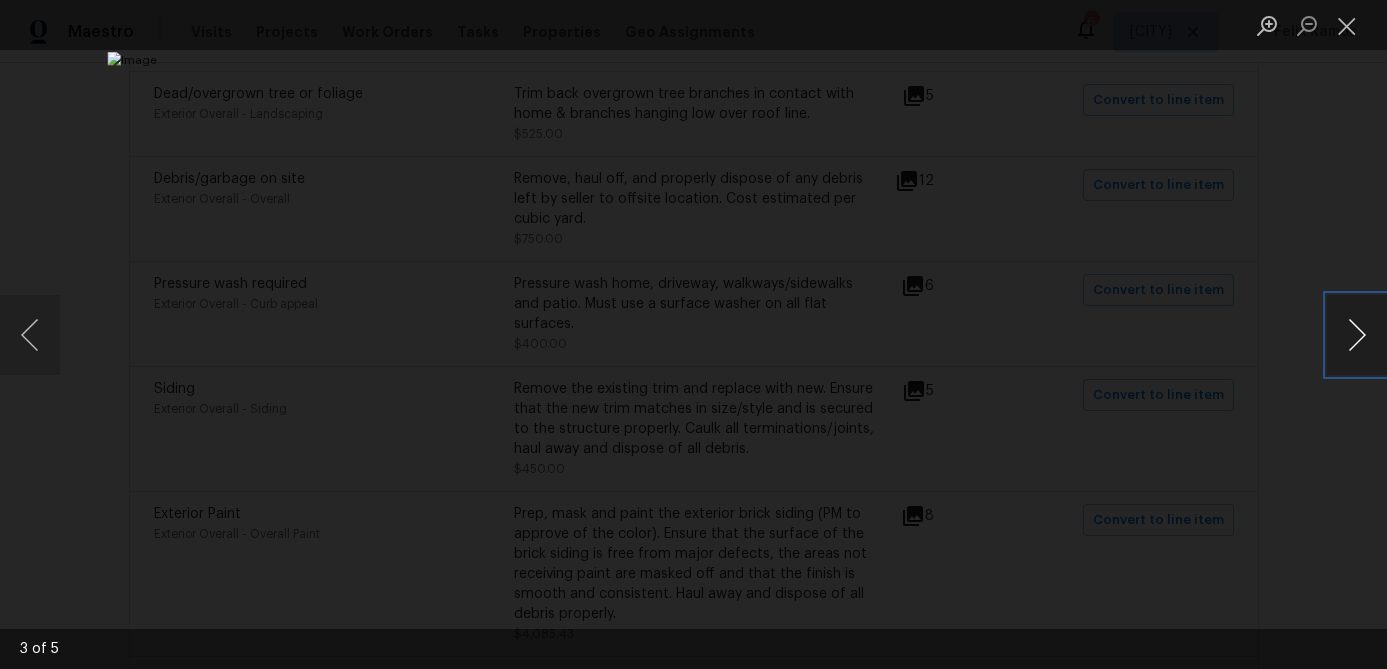 click at bounding box center (1357, 335) 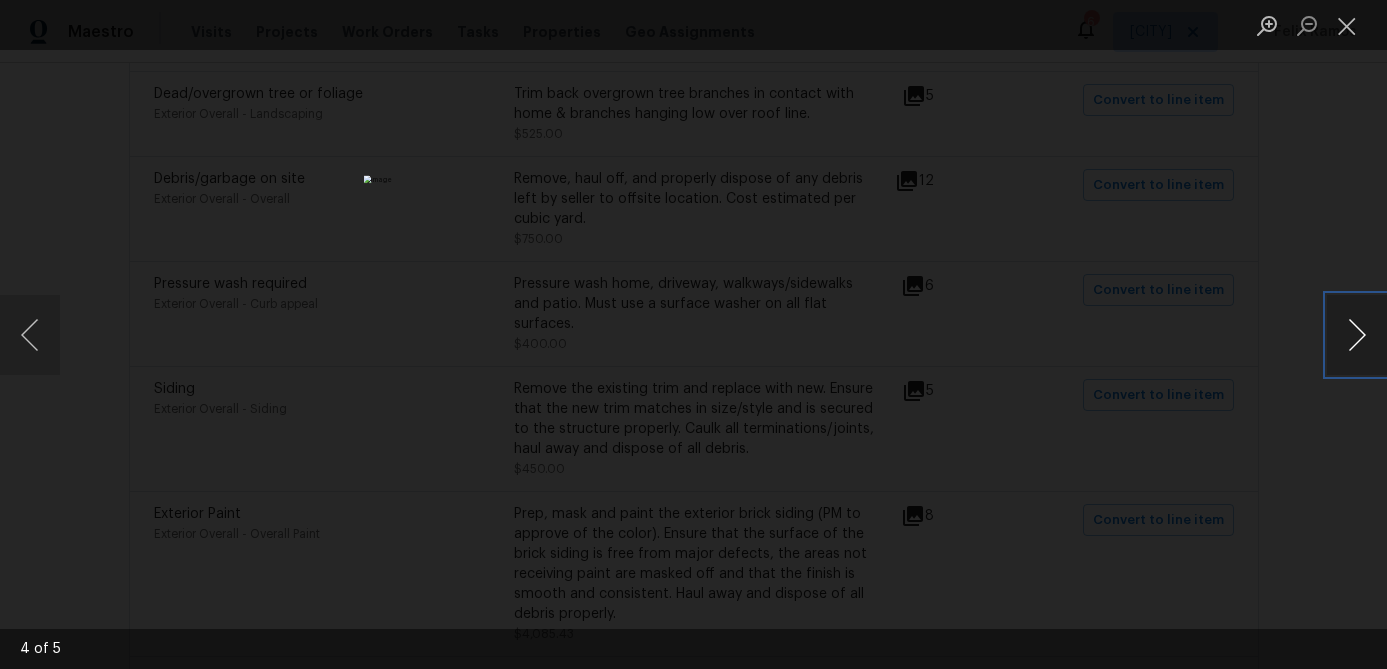 click at bounding box center [1357, 335] 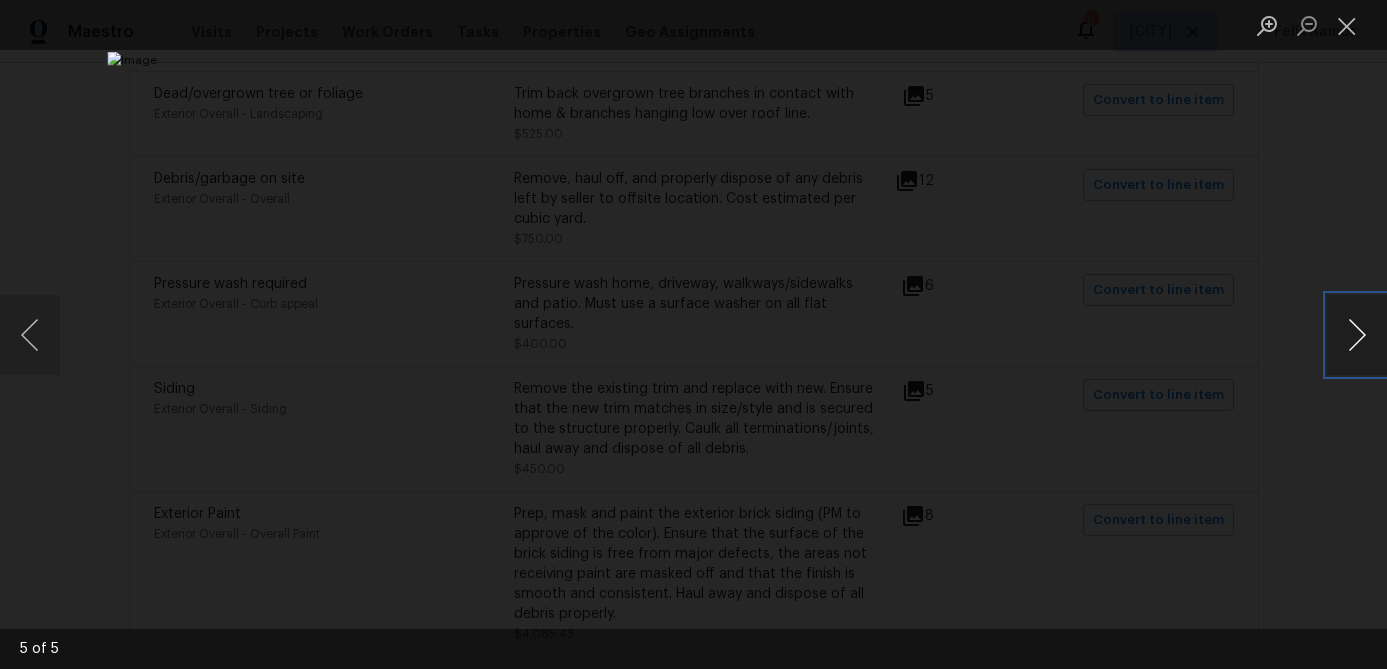 click at bounding box center [1357, 335] 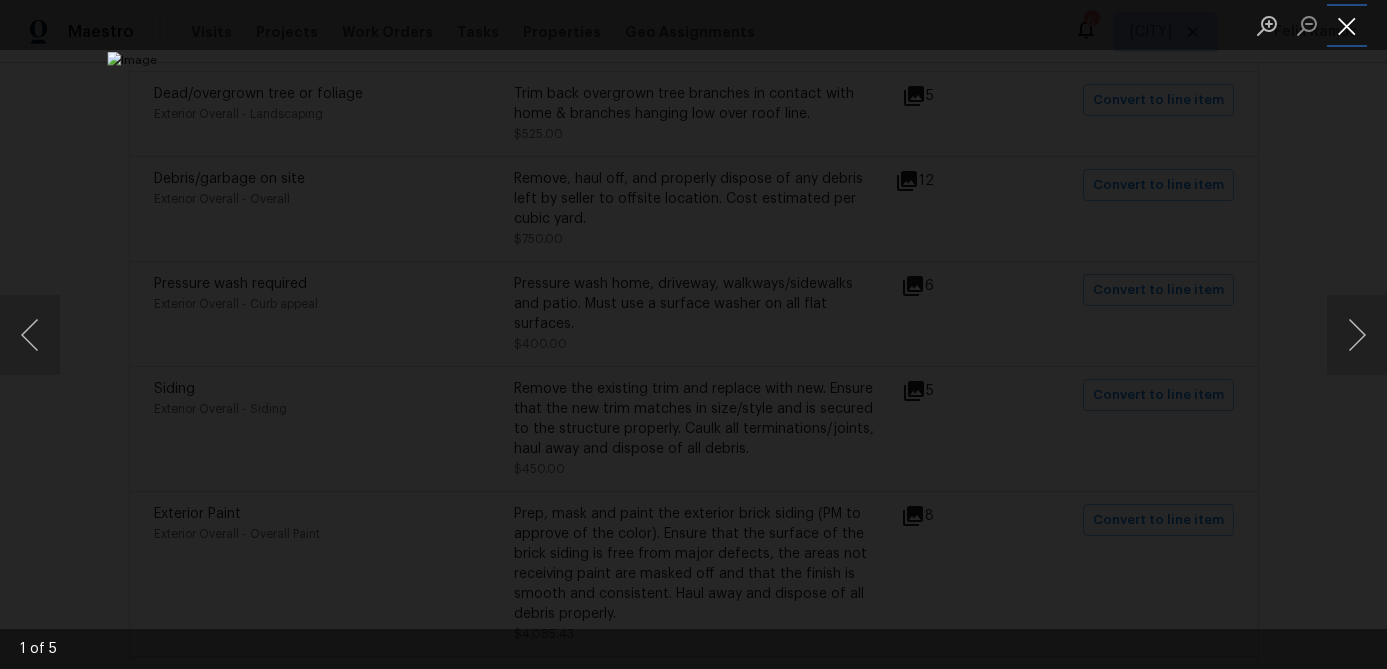 click at bounding box center [1347, 25] 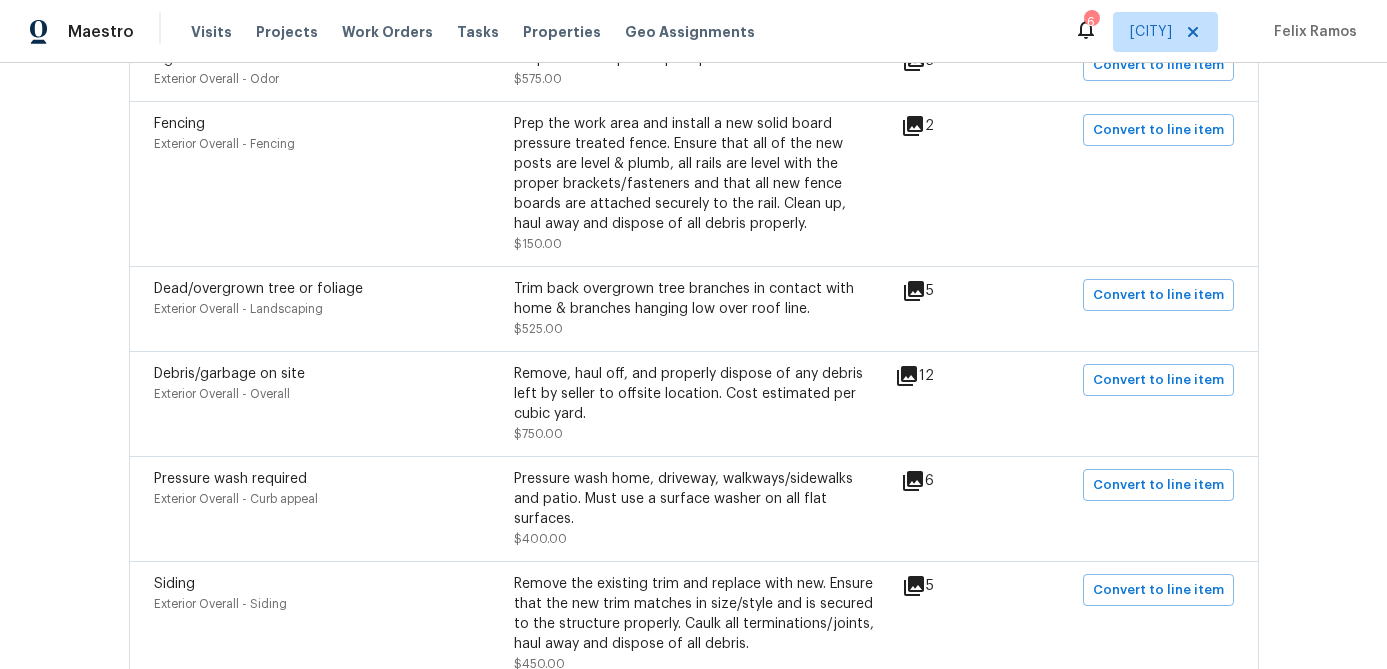 scroll, scrollTop: 1029, scrollLeft: 0, axis: vertical 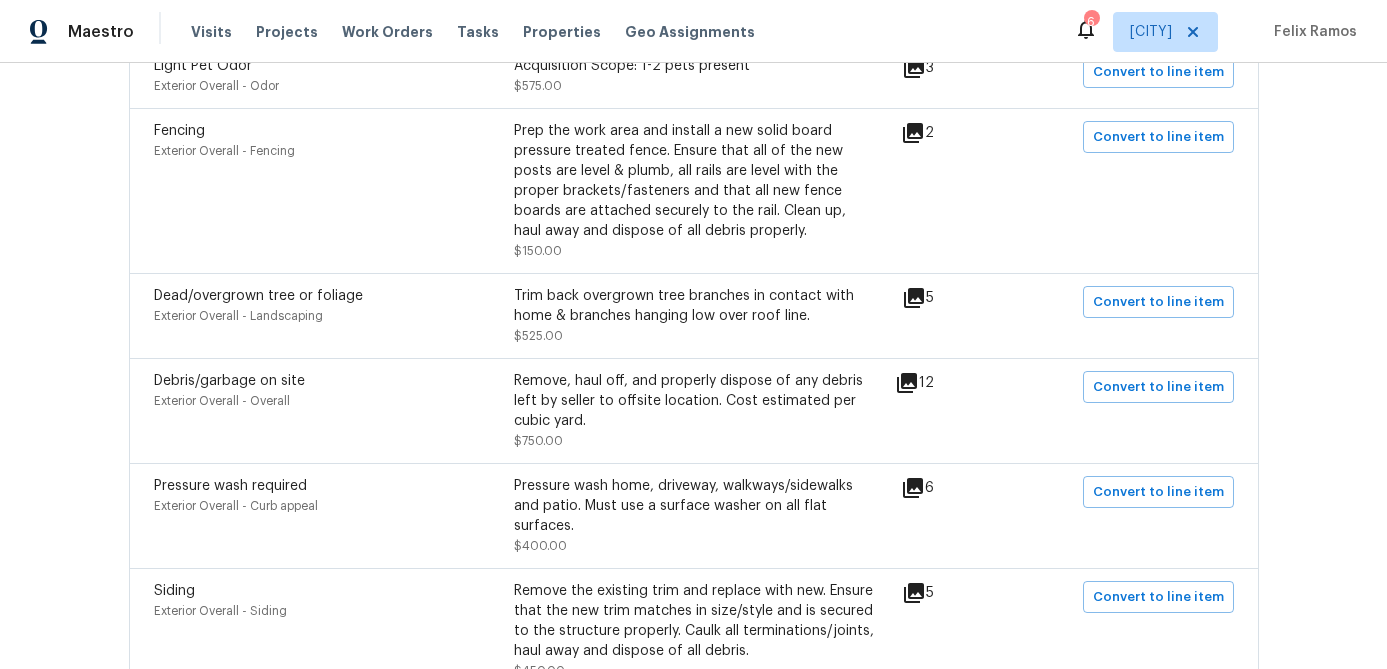 click 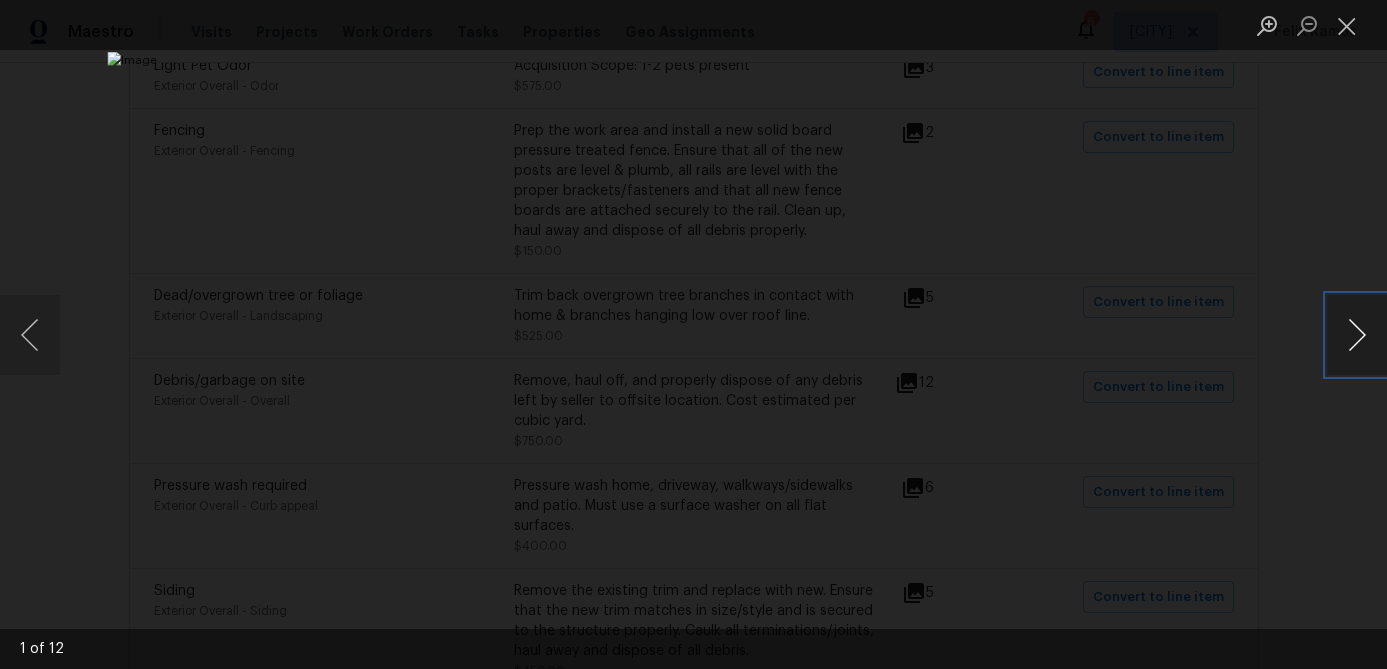click at bounding box center [1357, 335] 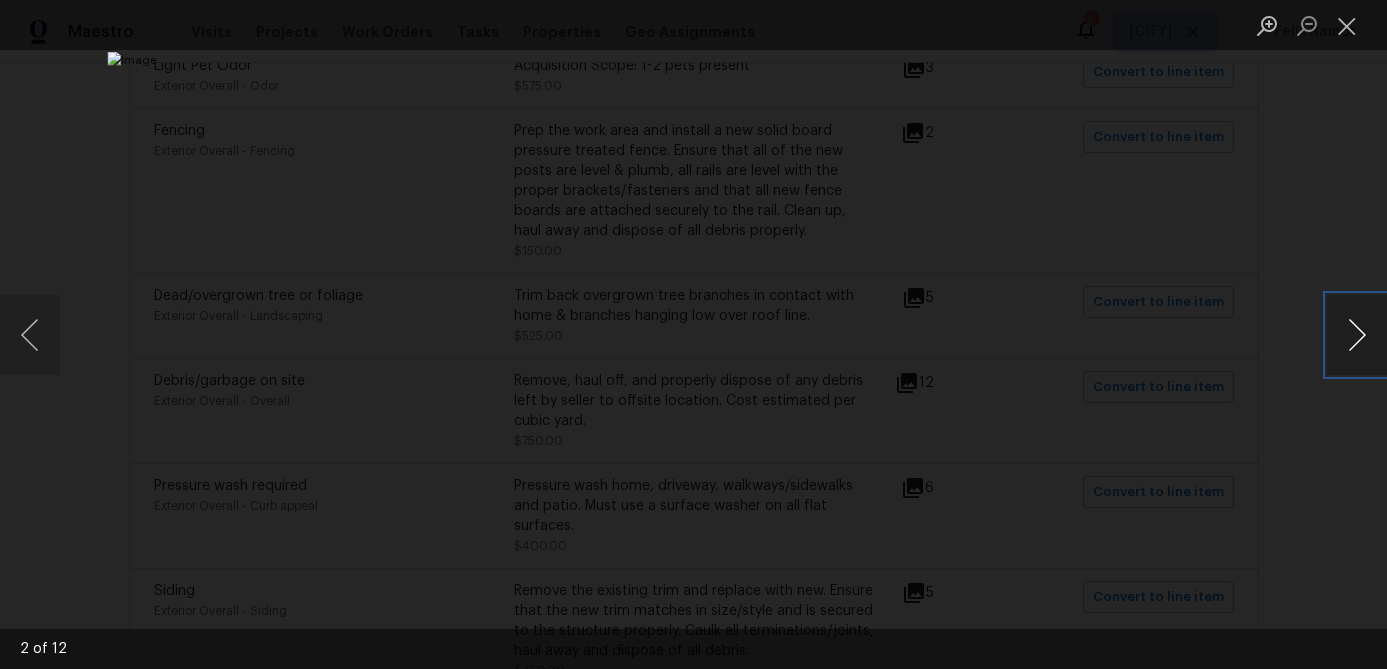 click at bounding box center [1357, 335] 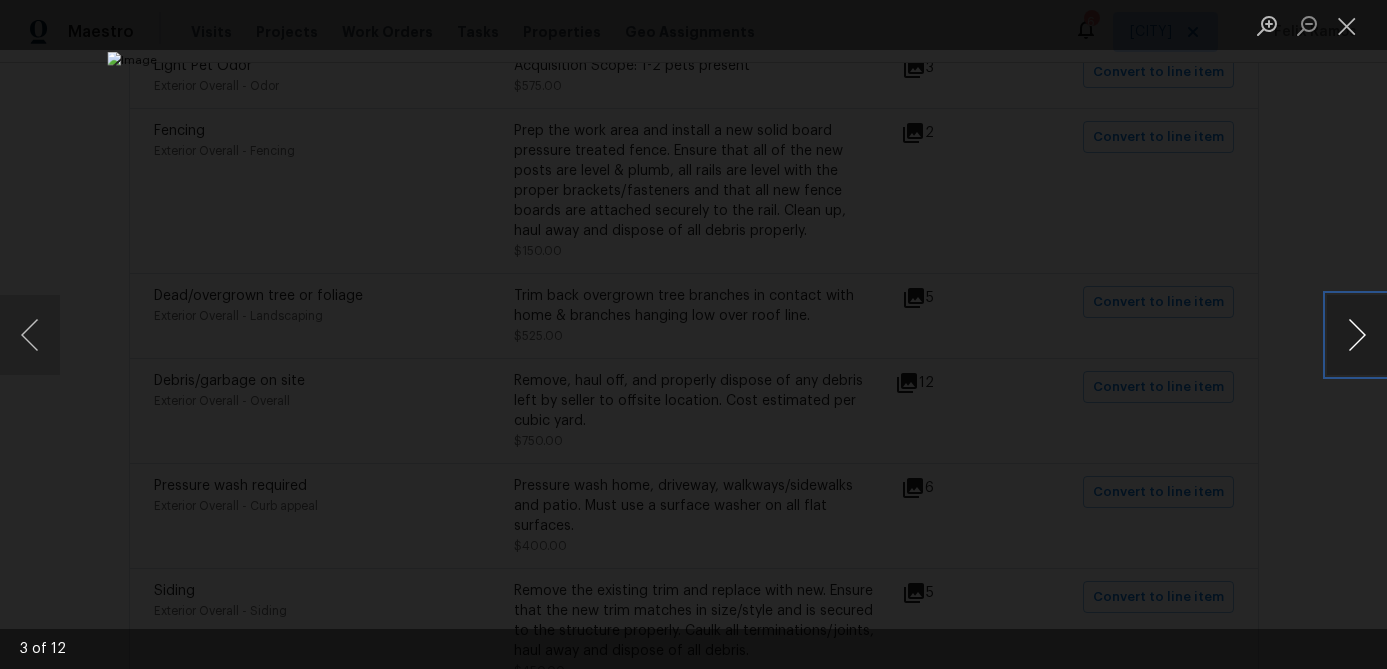 click at bounding box center (1357, 335) 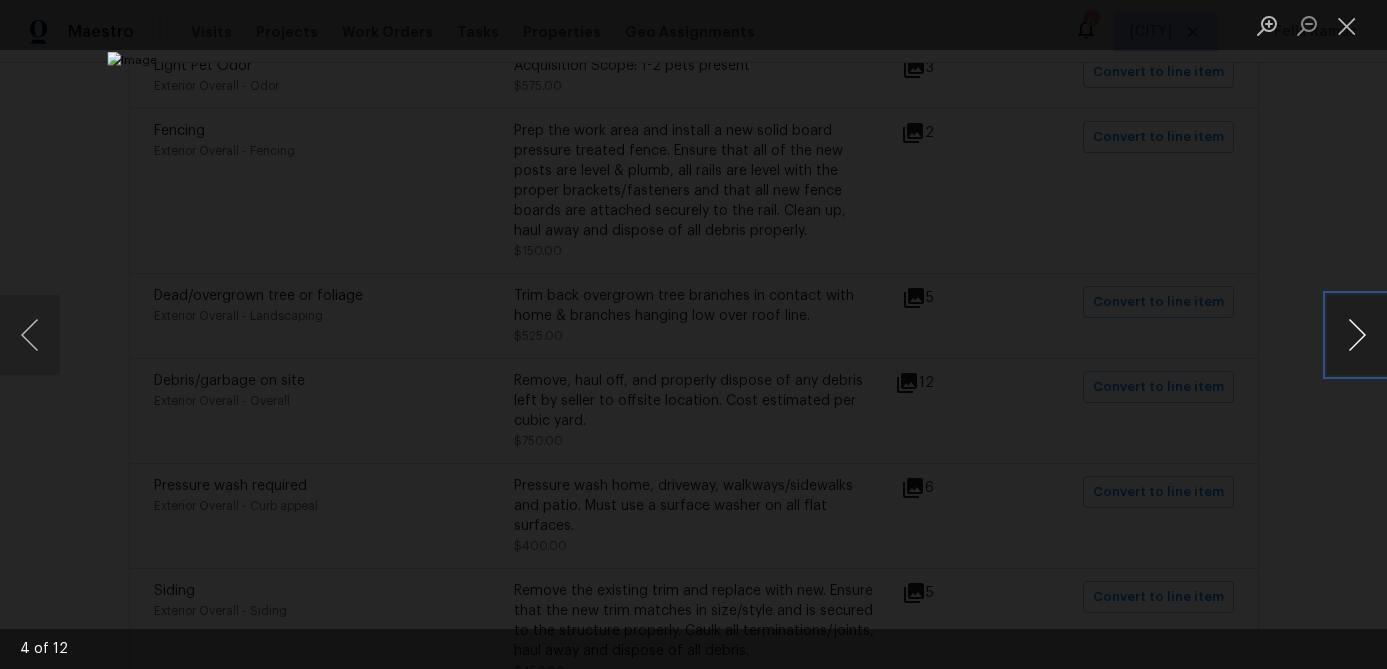 click at bounding box center (1357, 335) 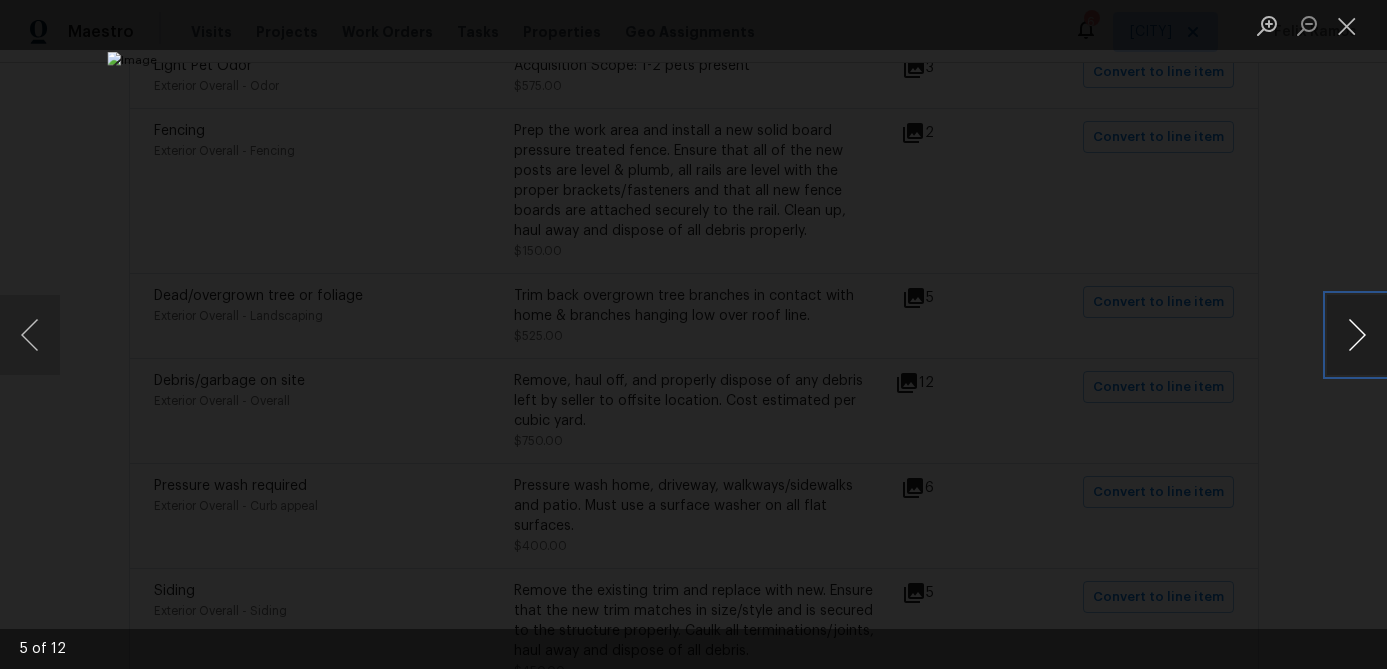 click at bounding box center [1357, 335] 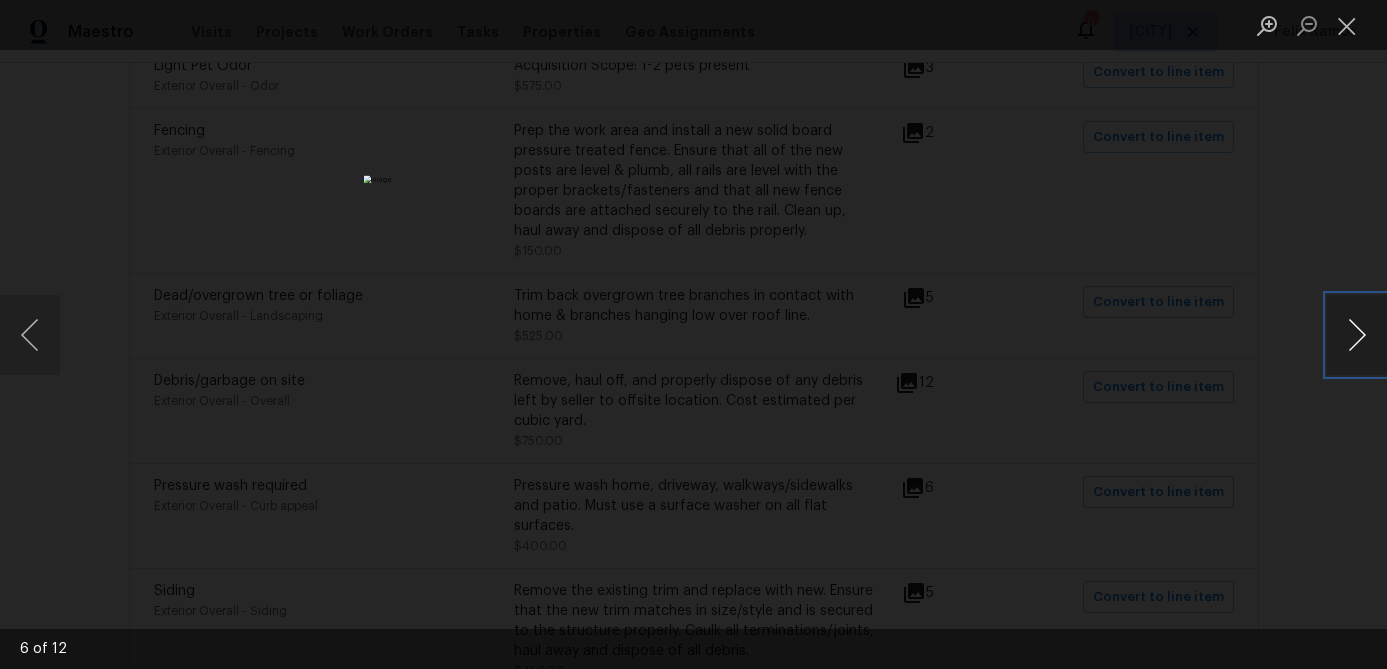 click at bounding box center [1357, 335] 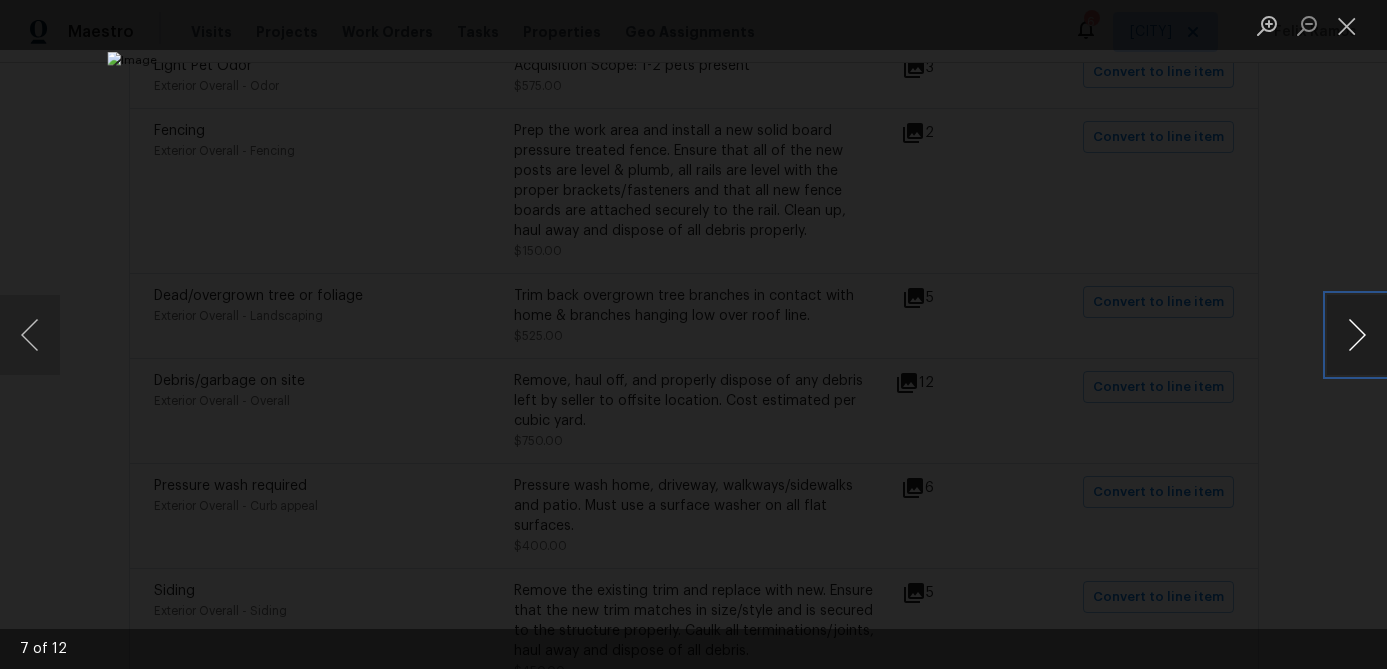 click at bounding box center [1357, 335] 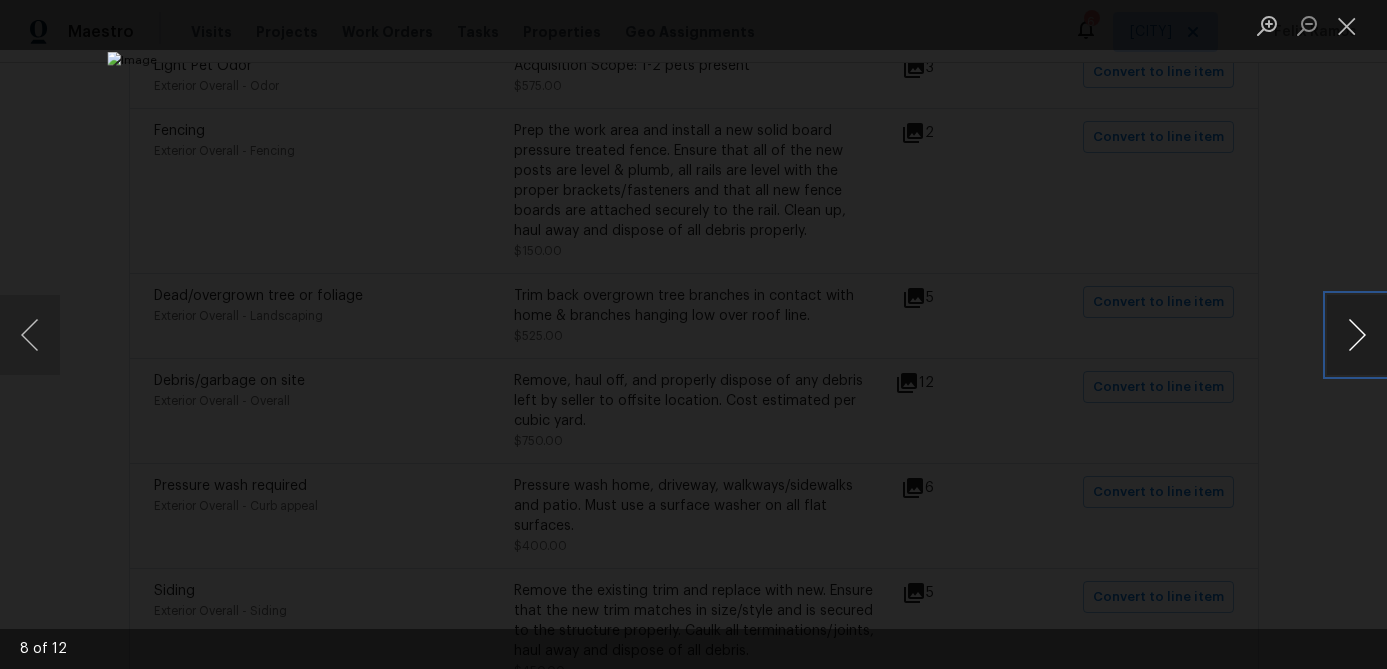 click at bounding box center [1357, 335] 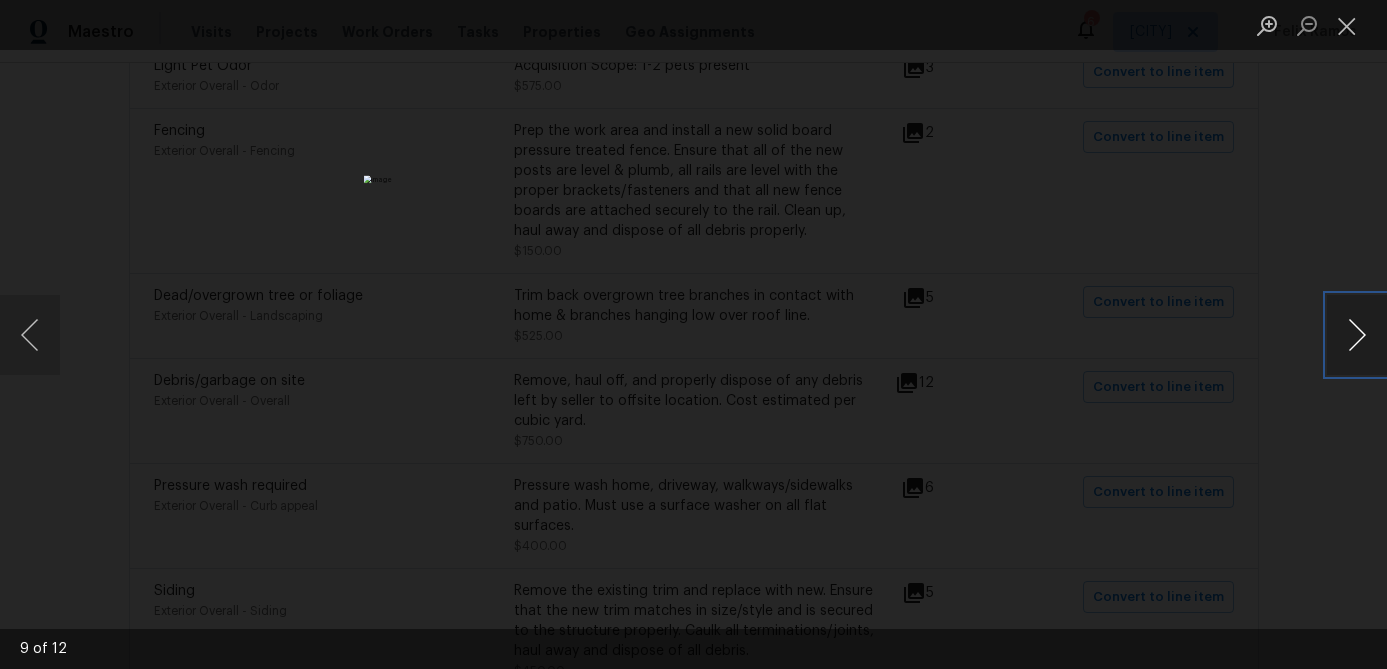 click at bounding box center (1357, 335) 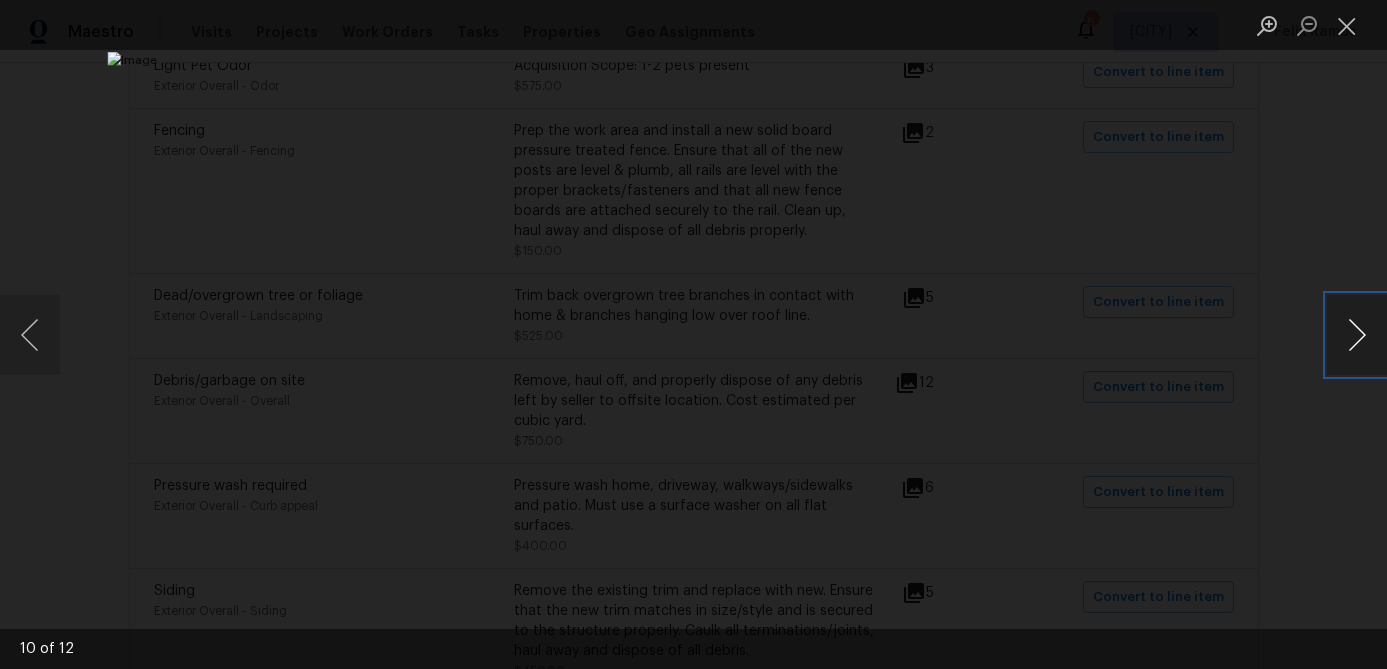 click at bounding box center (1357, 335) 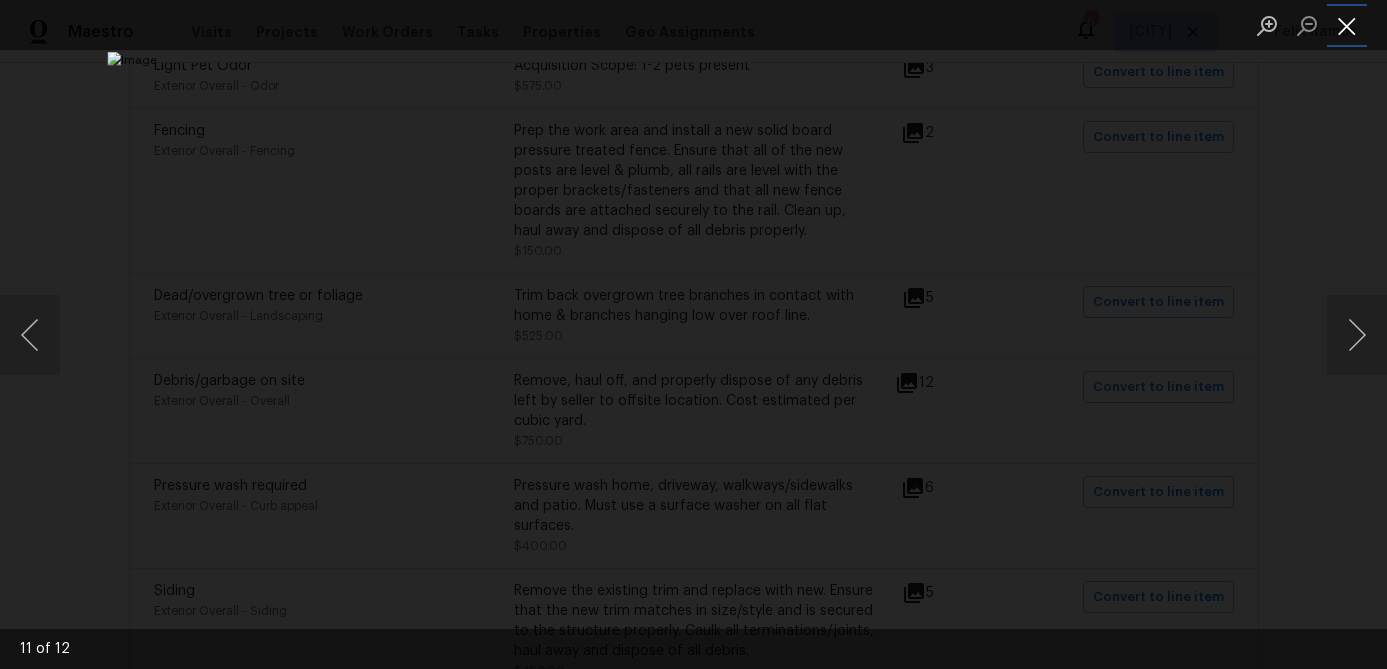click at bounding box center (1347, 25) 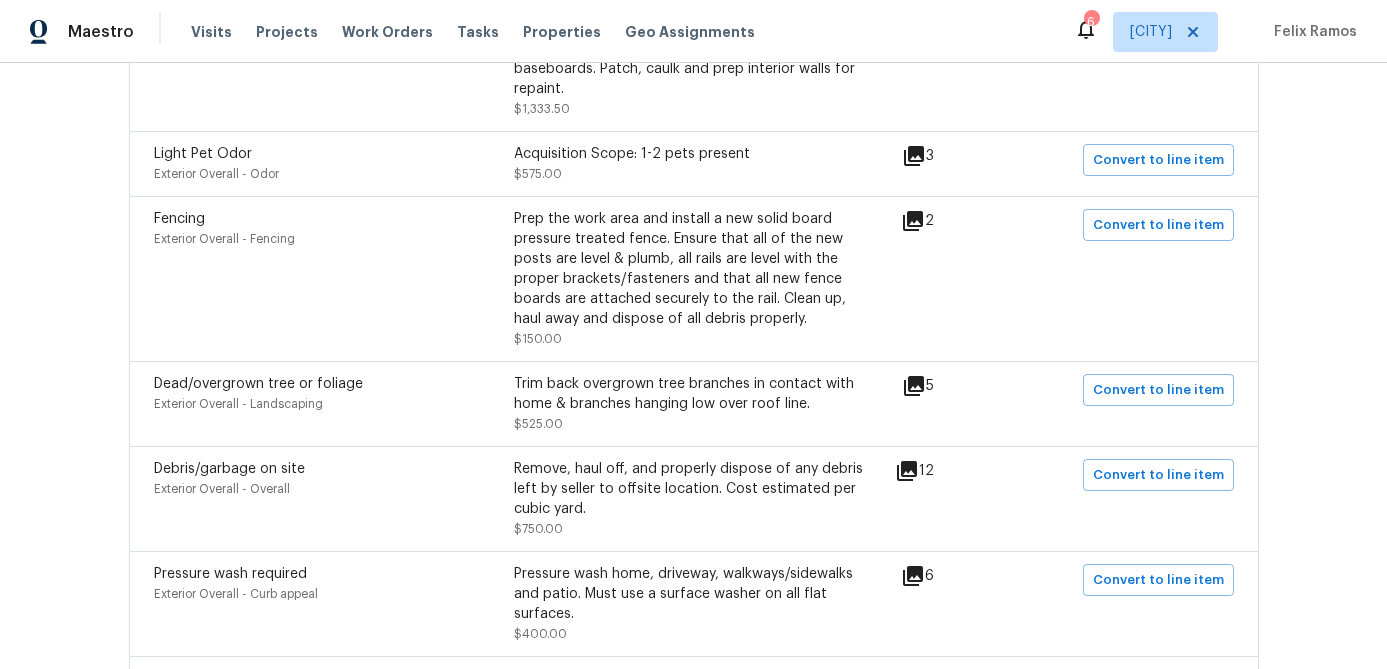 scroll, scrollTop: 922, scrollLeft: 0, axis: vertical 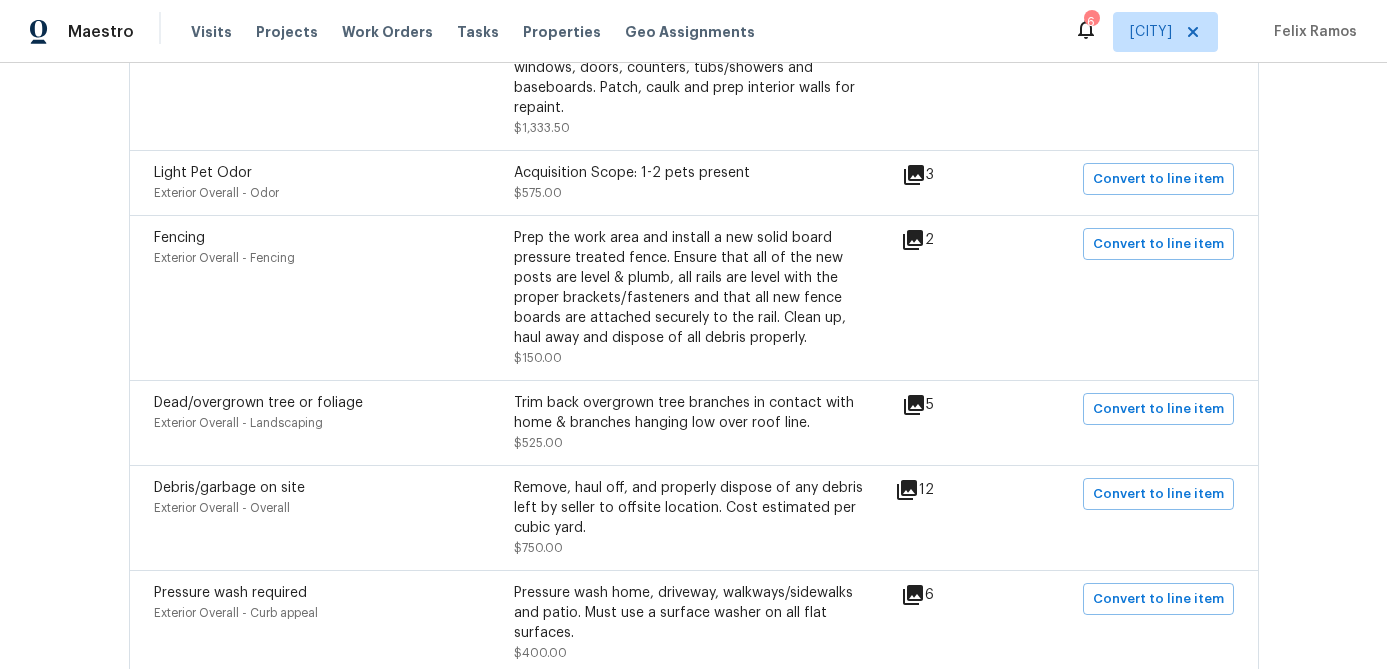 click 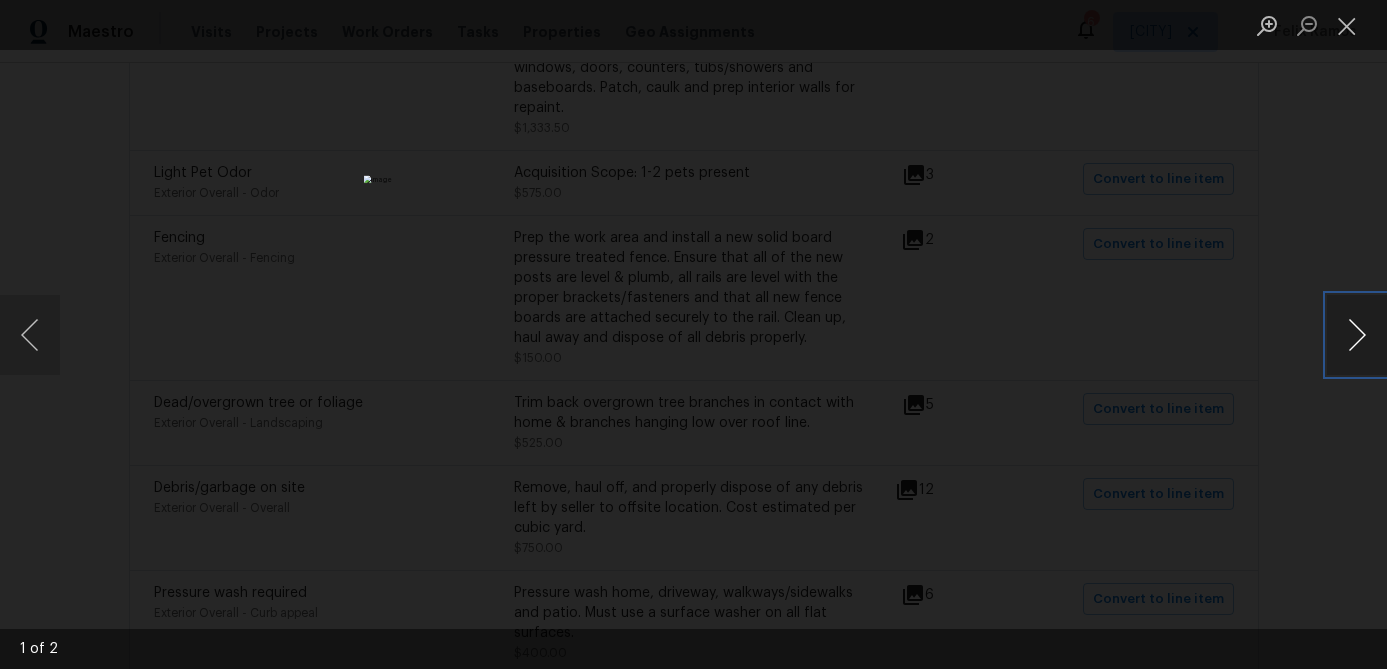 click at bounding box center [1357, 335] 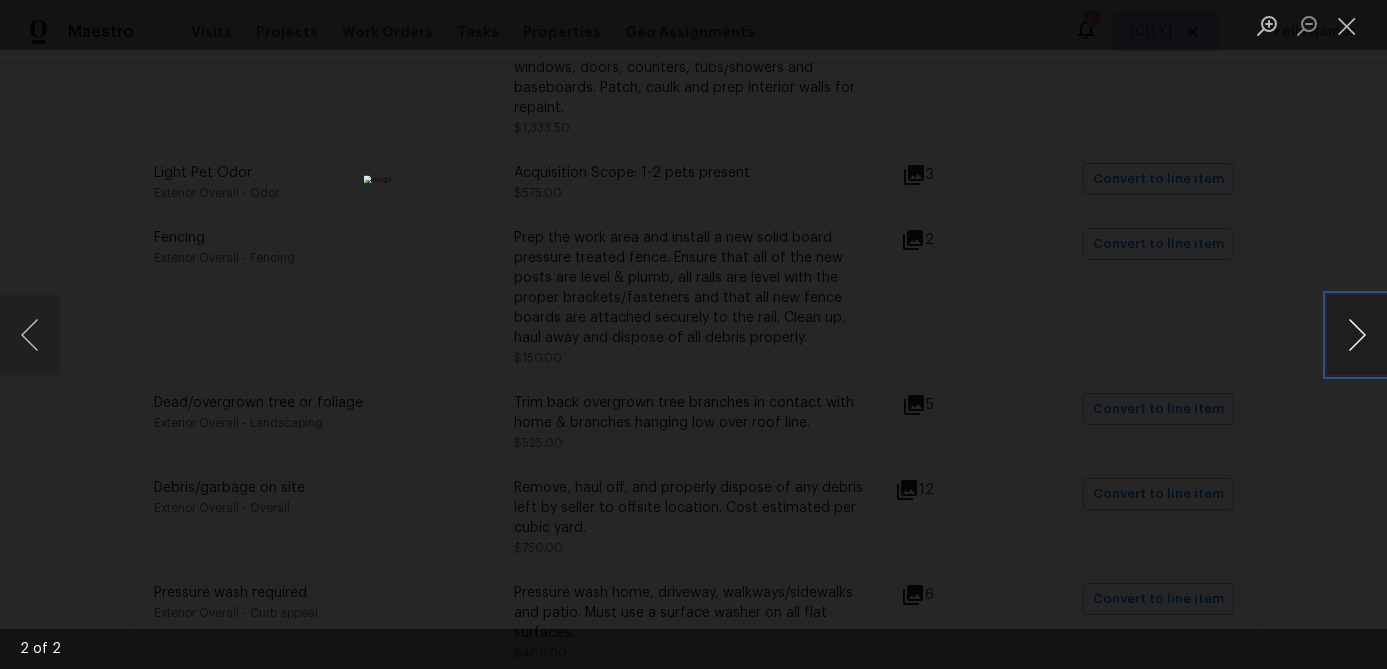 click at bounding box center [1357, 335] 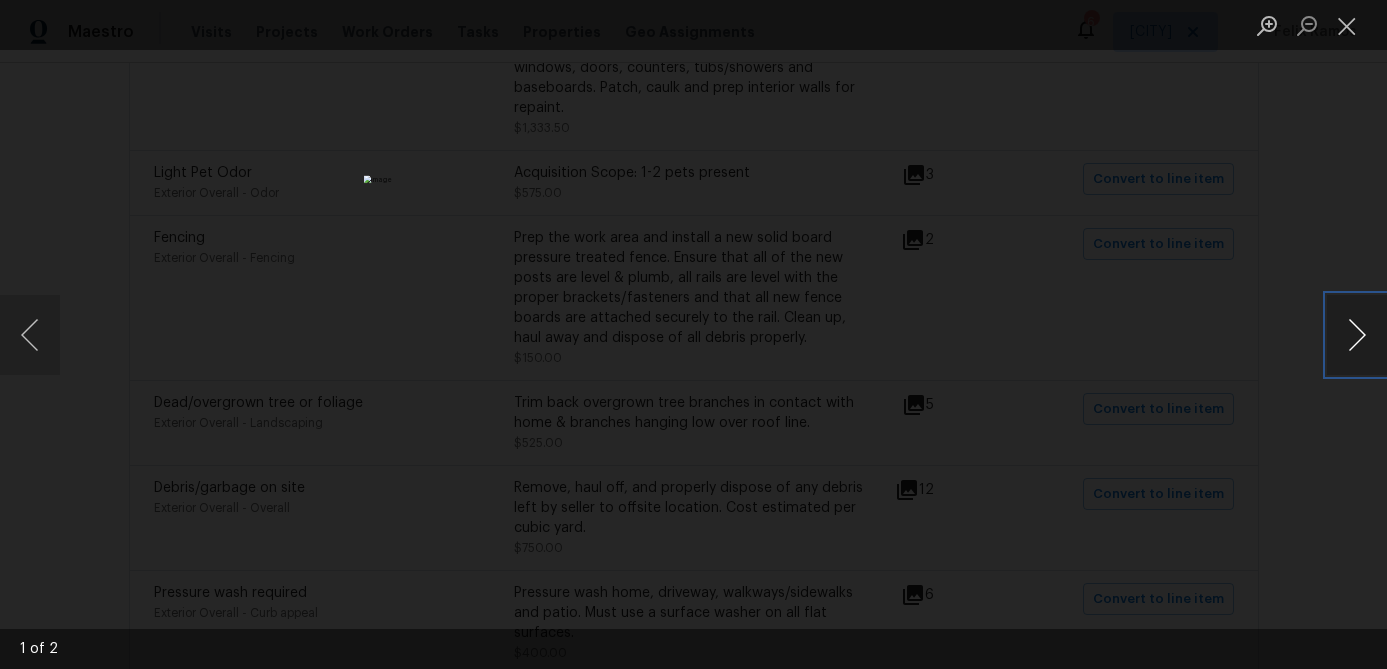 click at bounding box center (1357, 335) 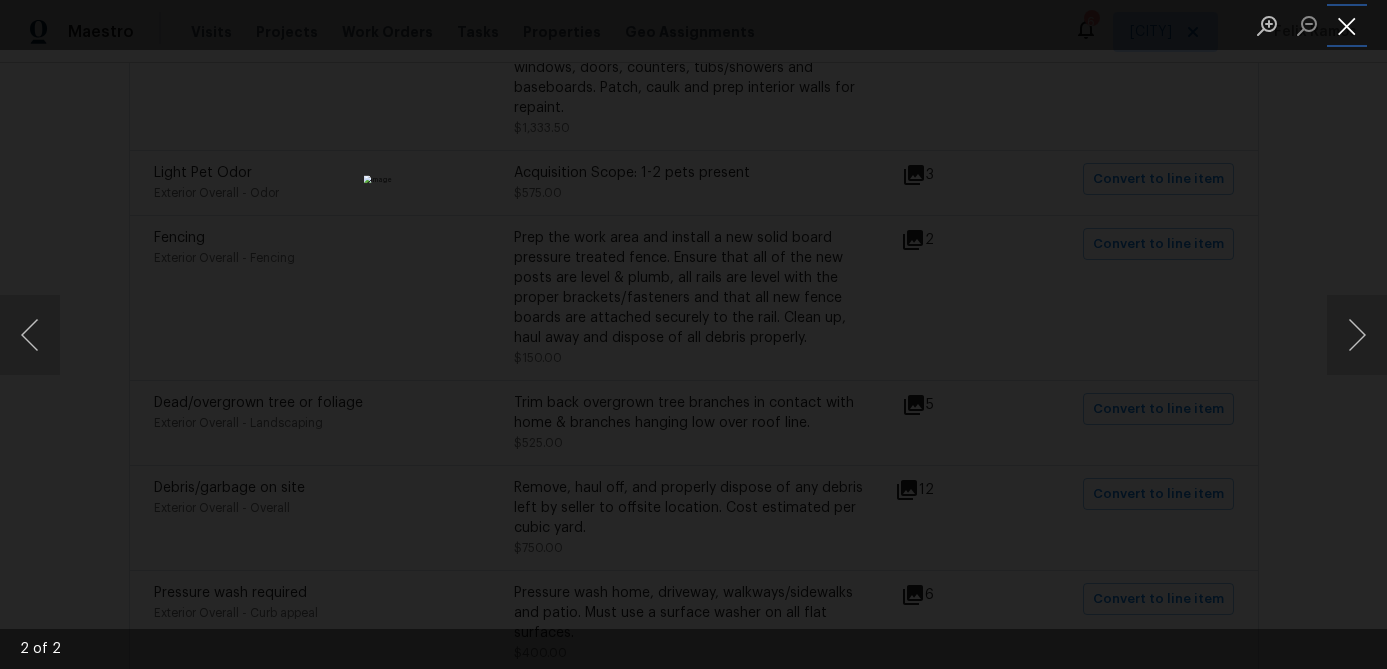 click at bounding box center (1347, 25) 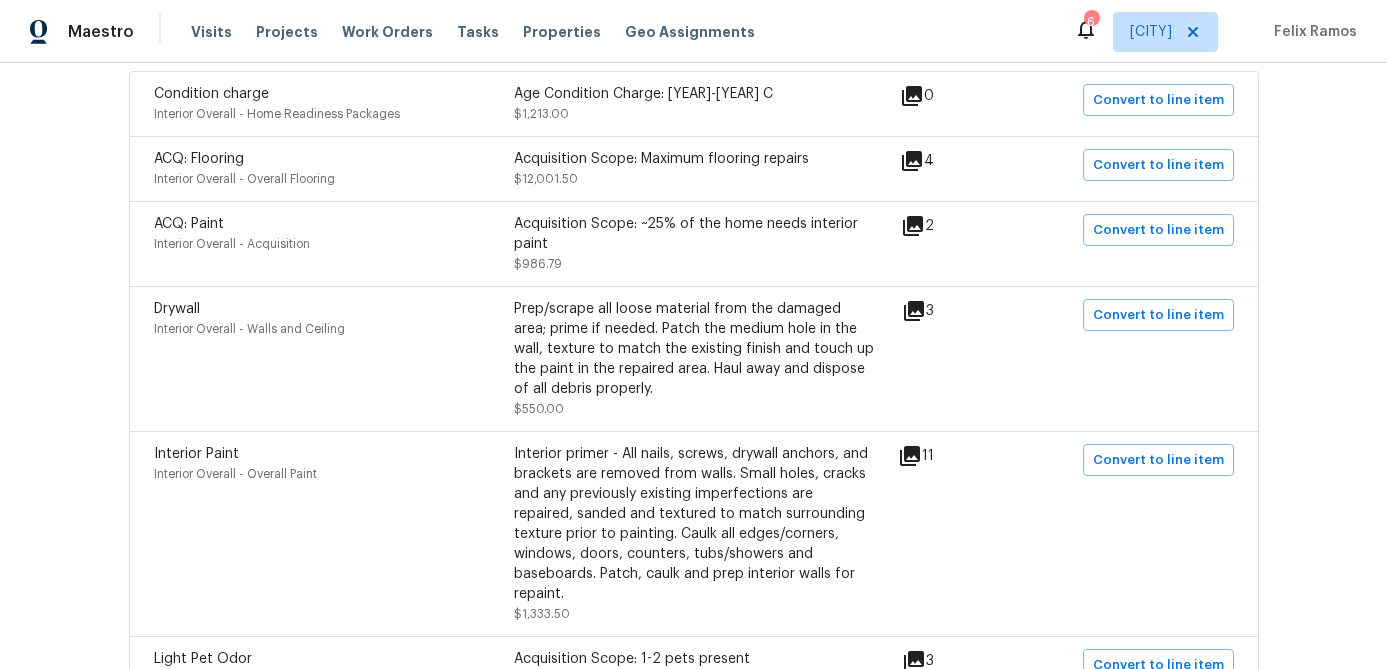 scroll, scrollTop: 425, scrollLeft: 0, axis: vertical 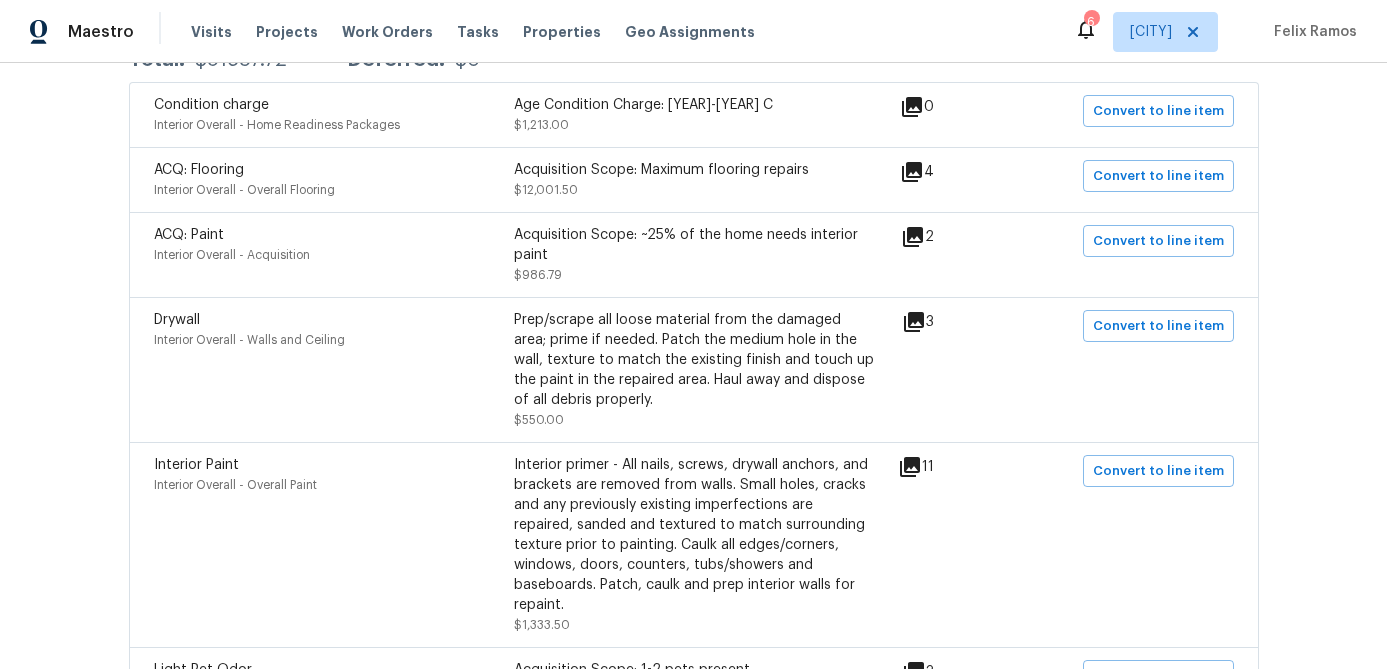 click 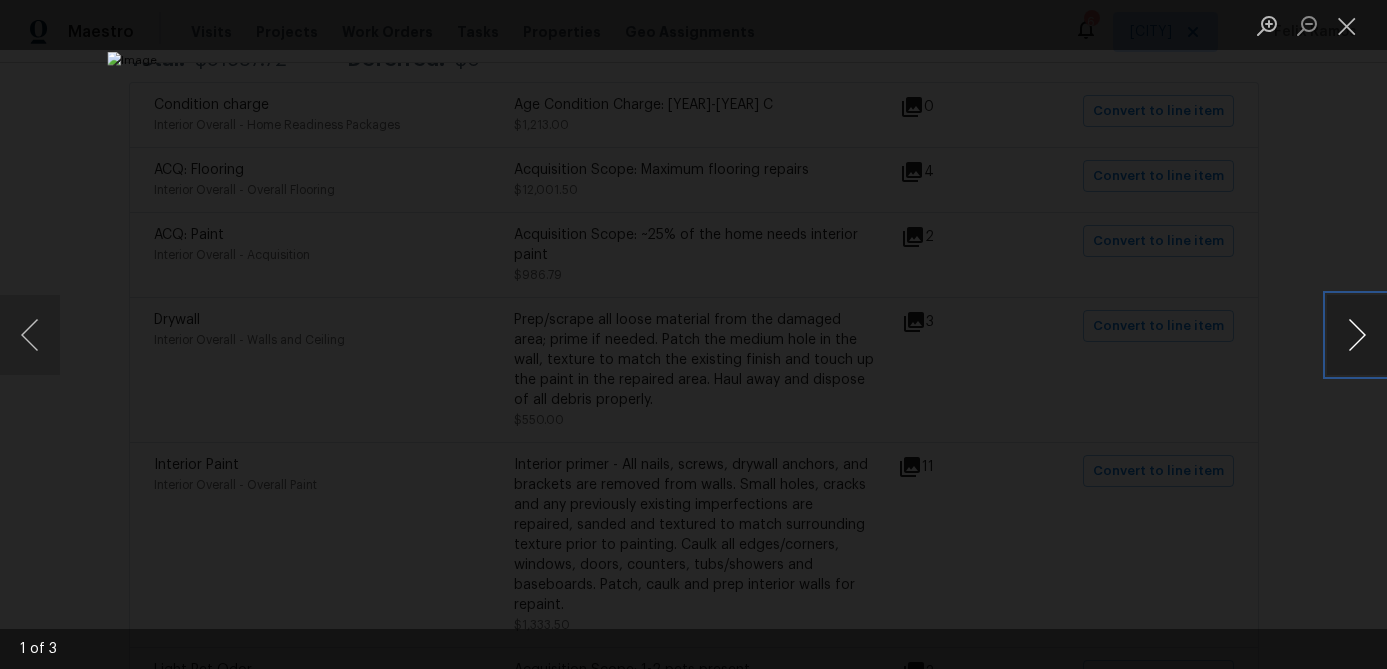 click at bounding box center (1357, 335) 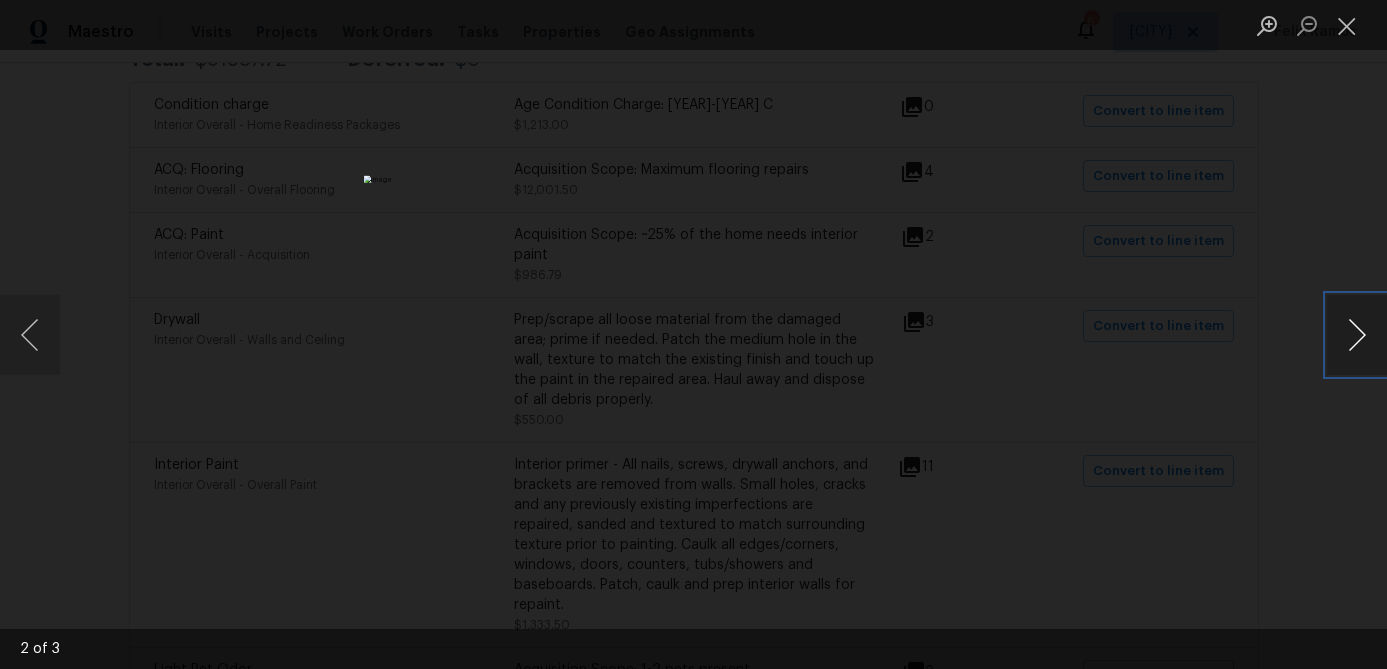 click at bounding box center (1357, 335) 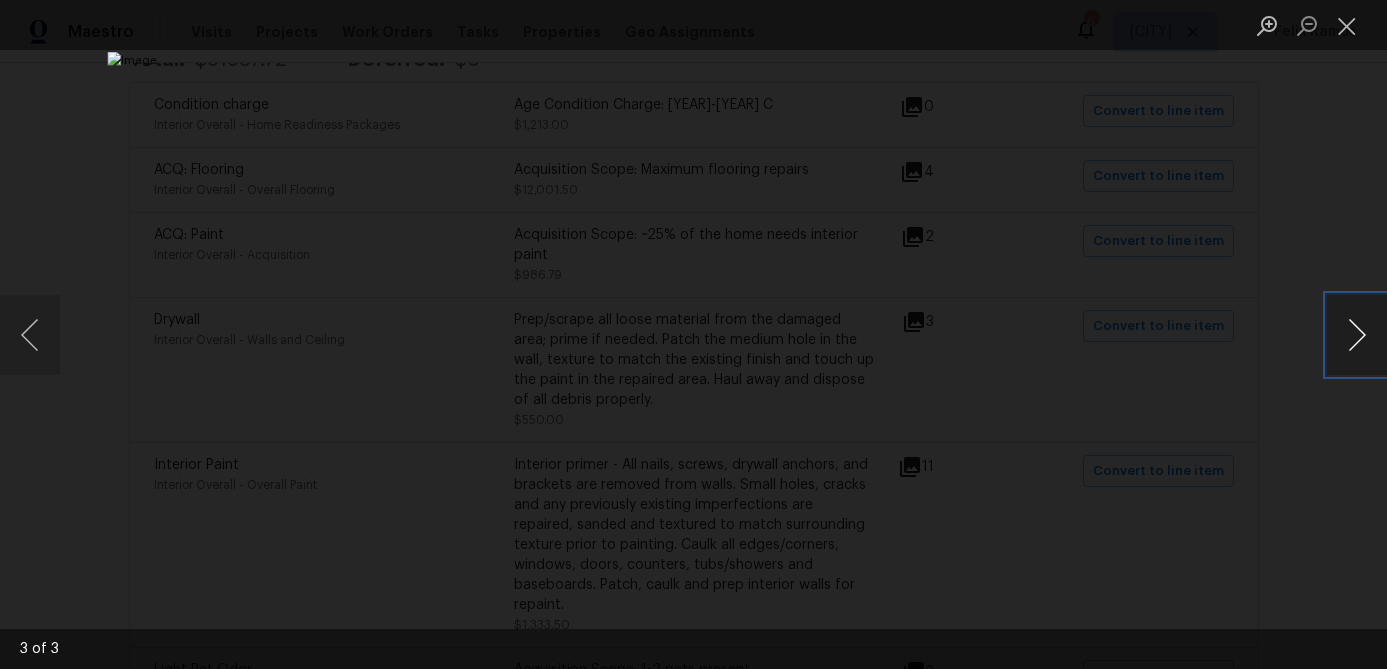 click at bounding box center (1357, 335) 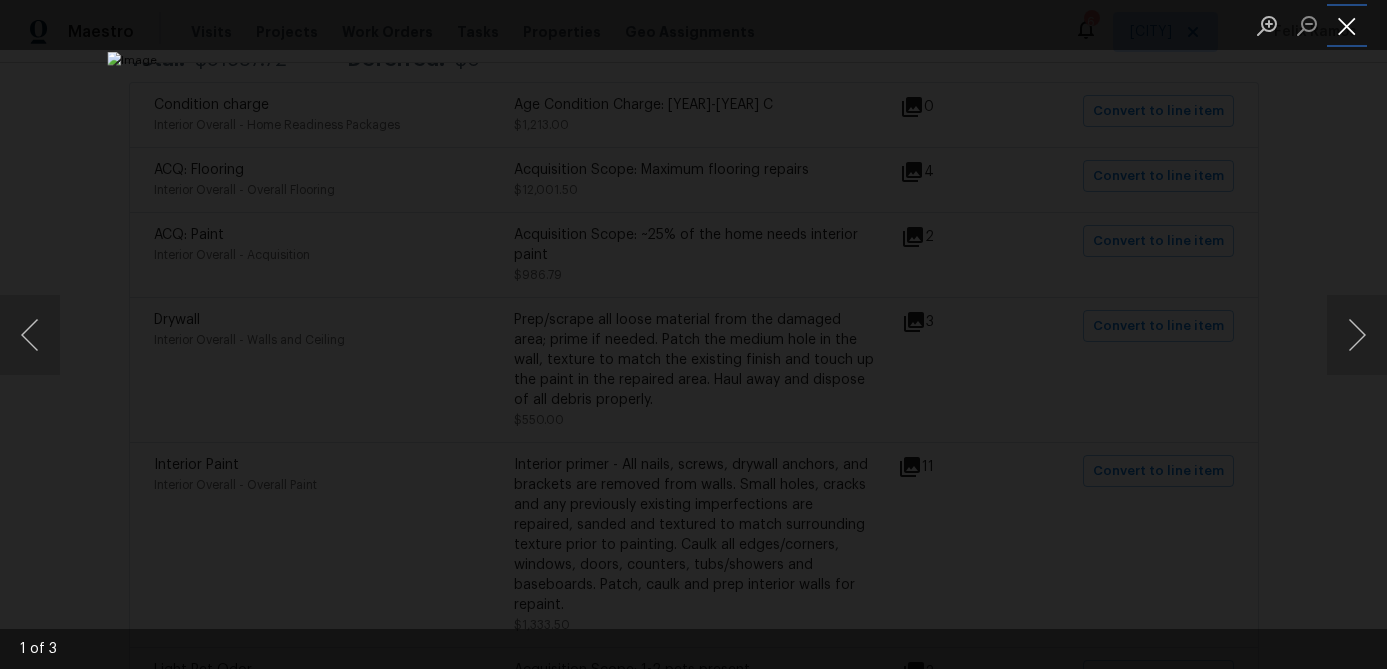 click at bounding box center [1347, 25] 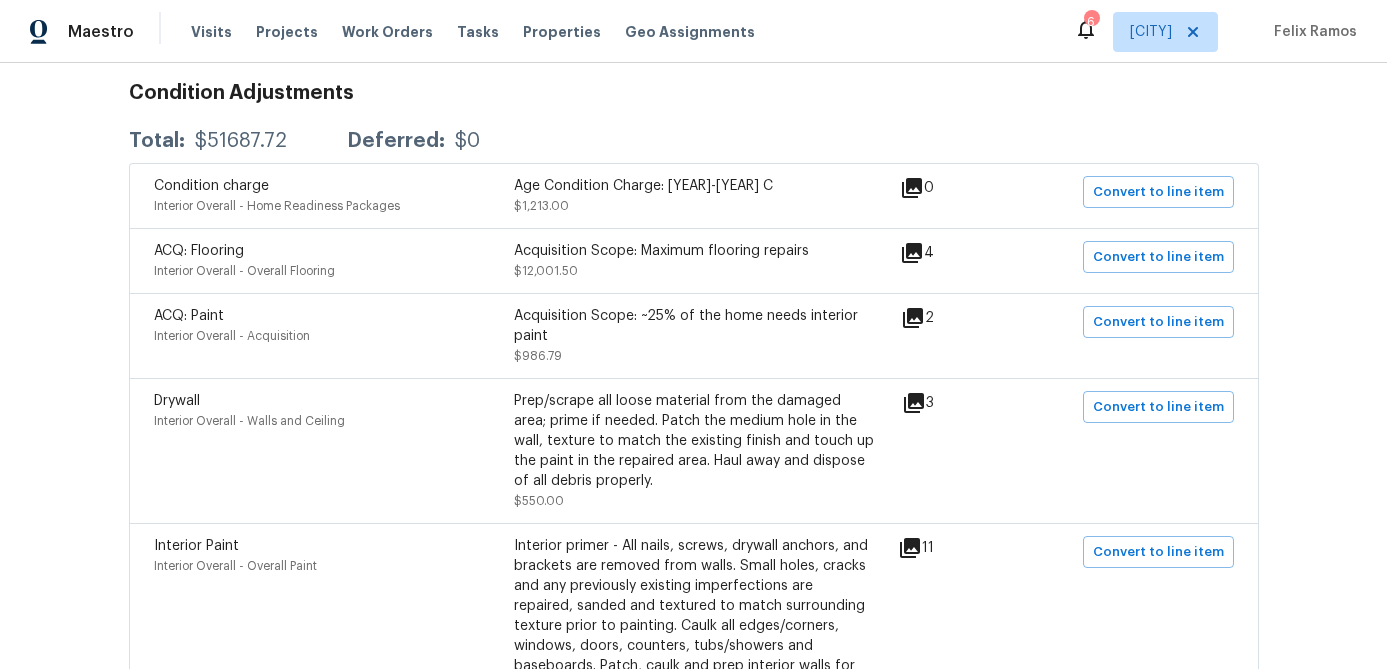 scroll, scrollTop: 347, scrollLeft: 0, axis: vertical 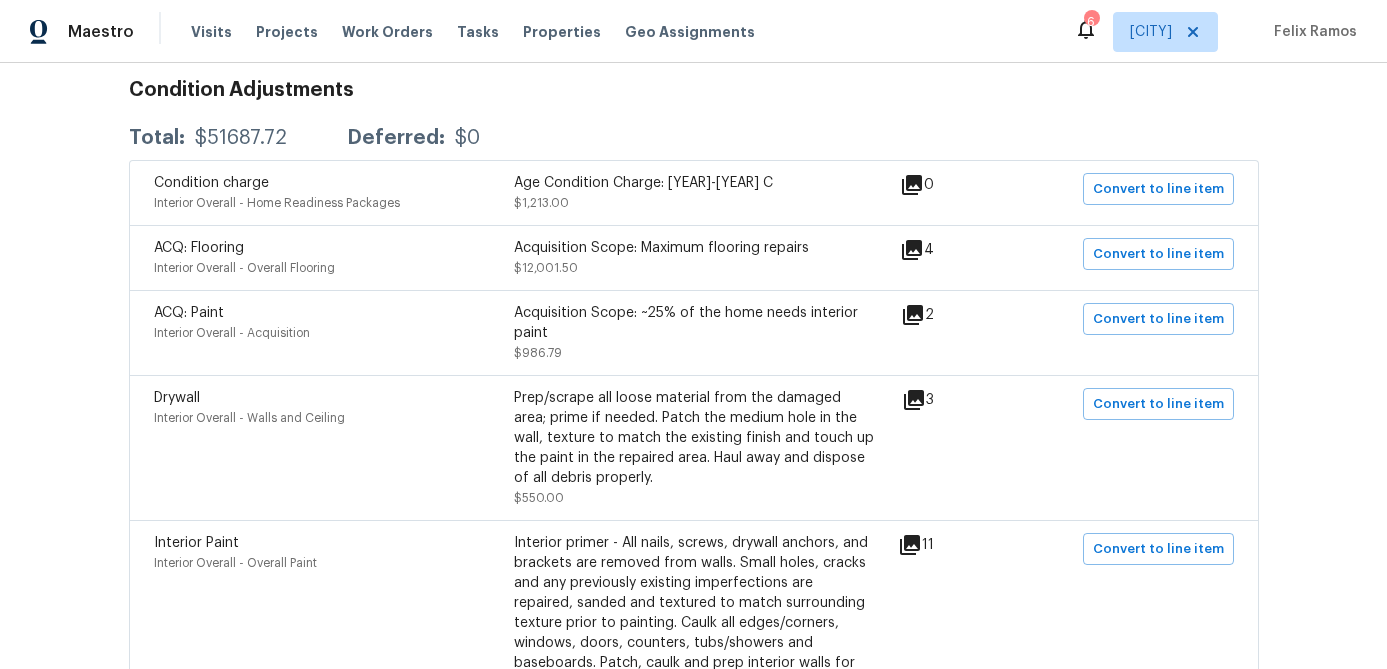 click 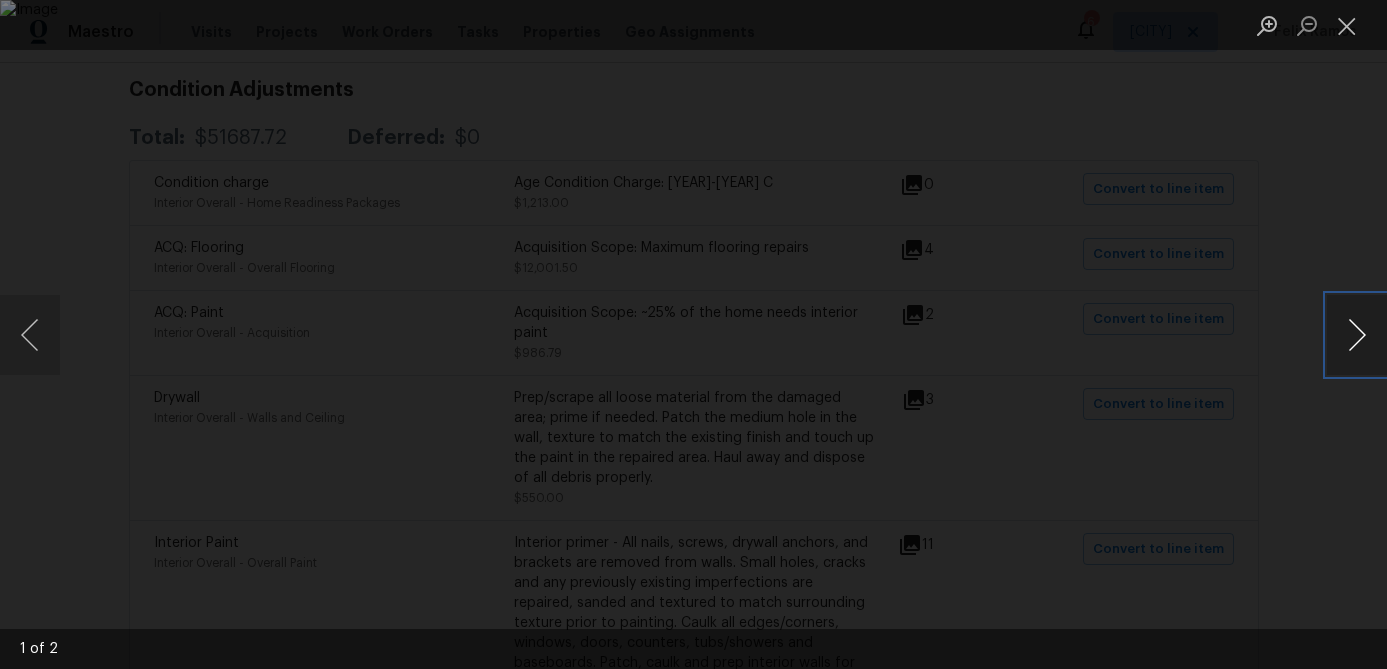 click at bounding box center [1357, 335] 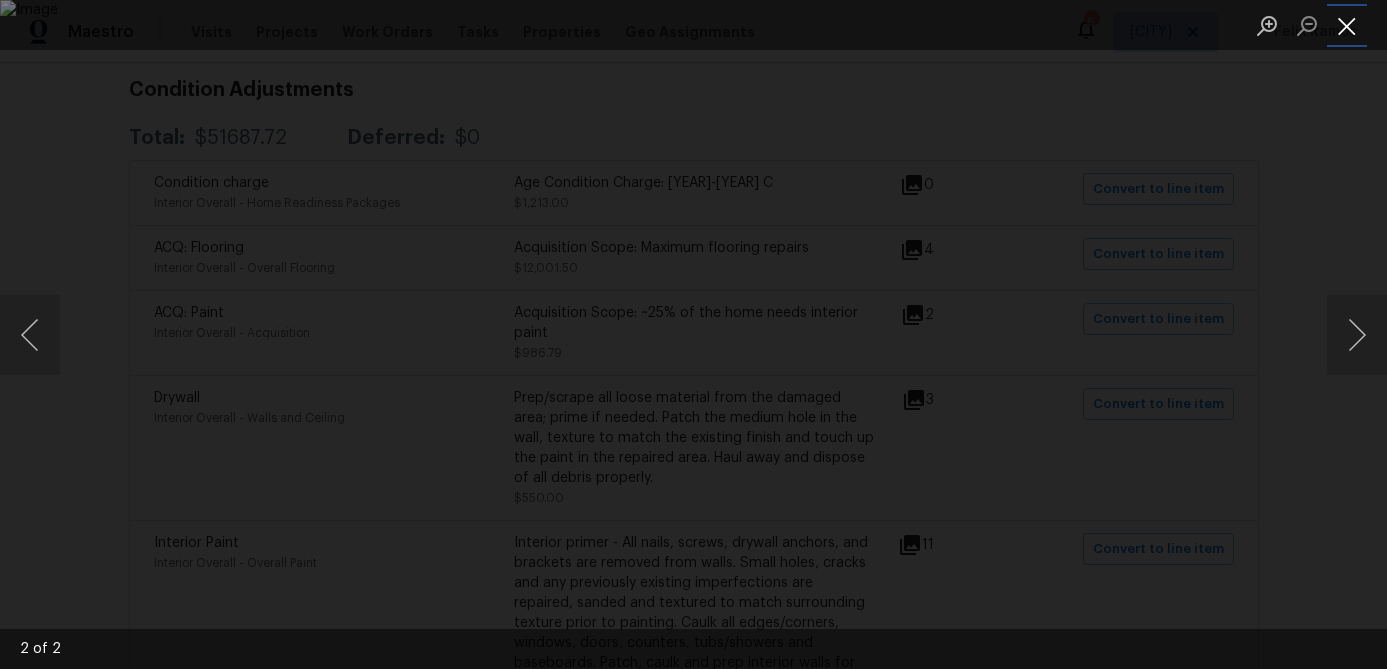 click at bounding box center [1347, 25] 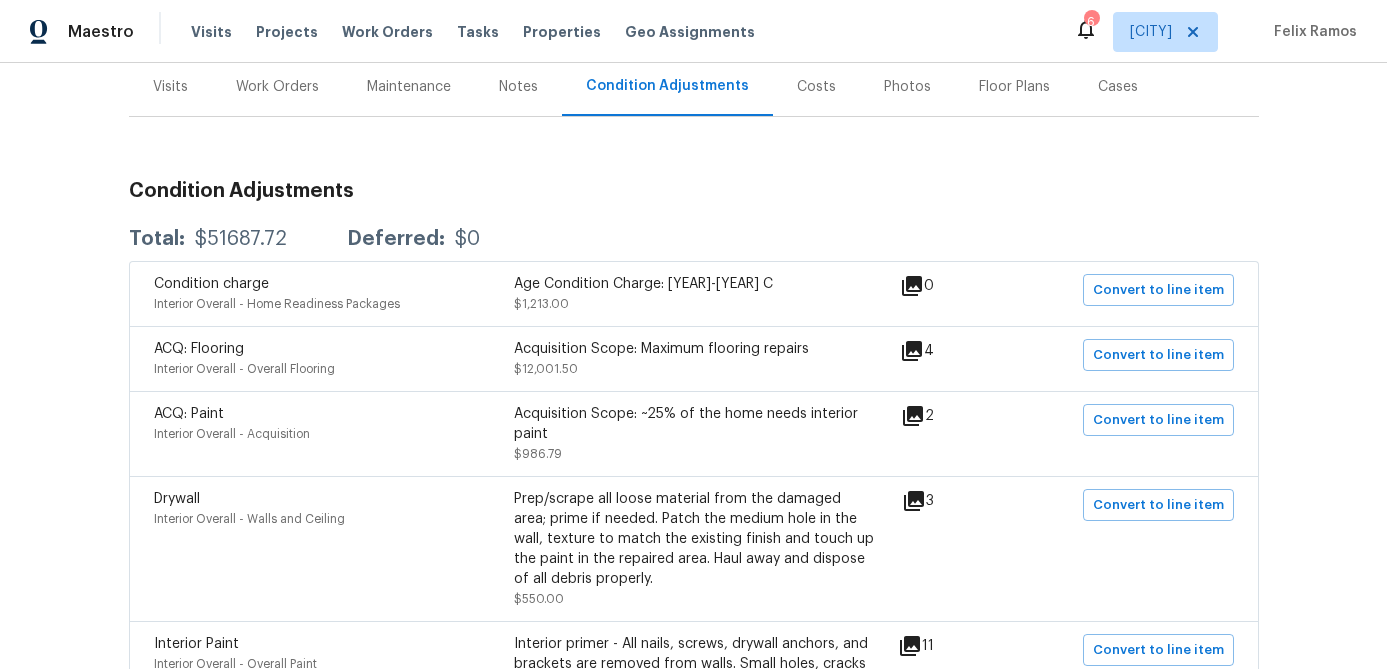 scroll, scrollTop: 243, scrollLeft: 0, axis: vertical 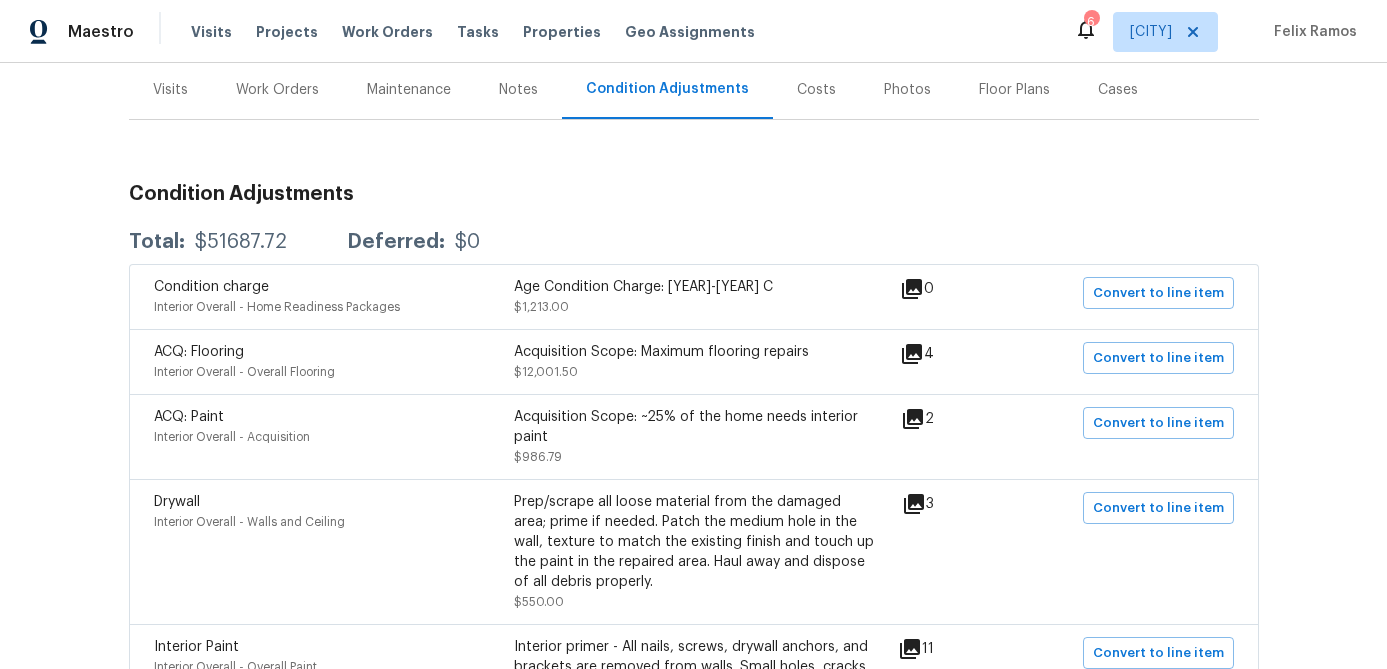 click 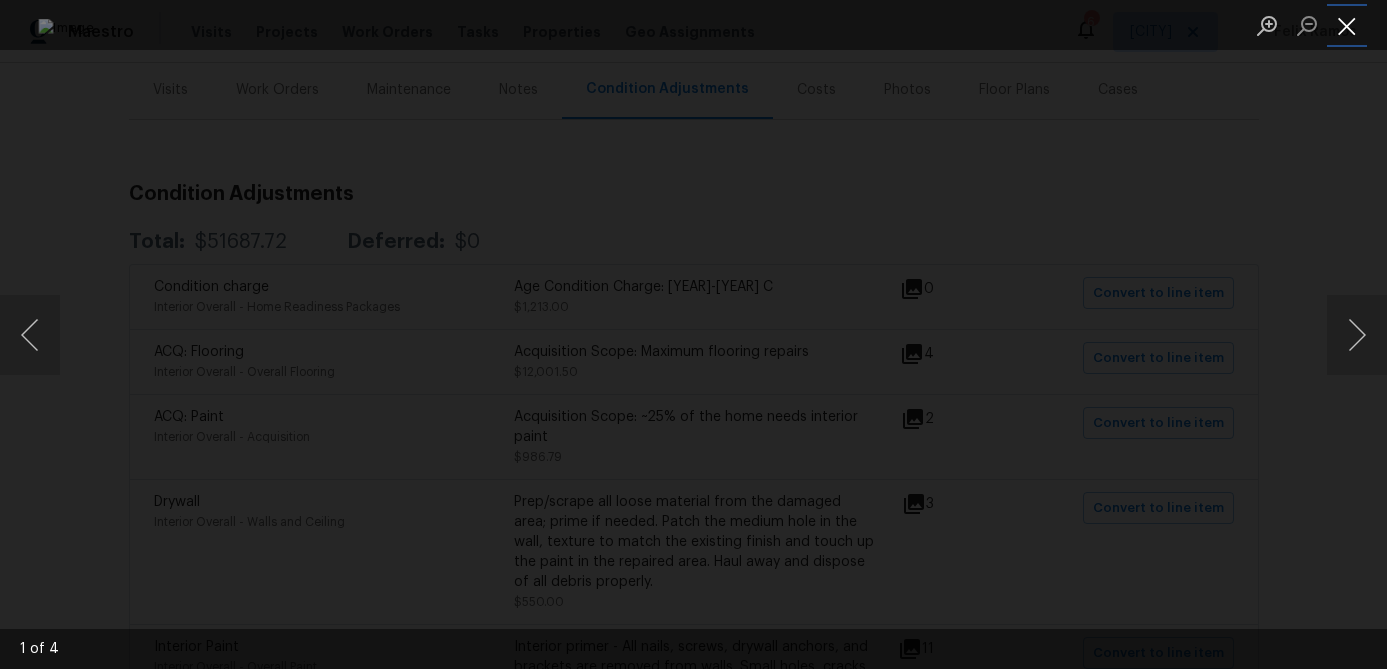 click at bounding box center [1347, 25] 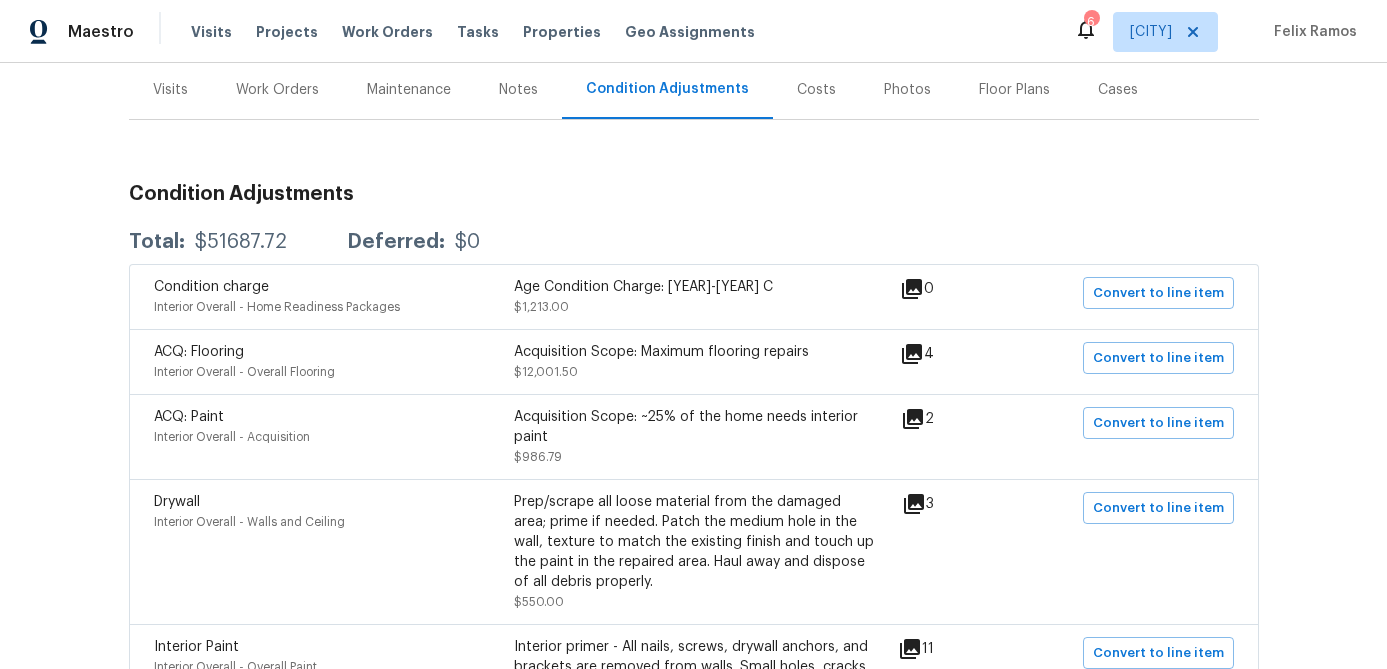 click 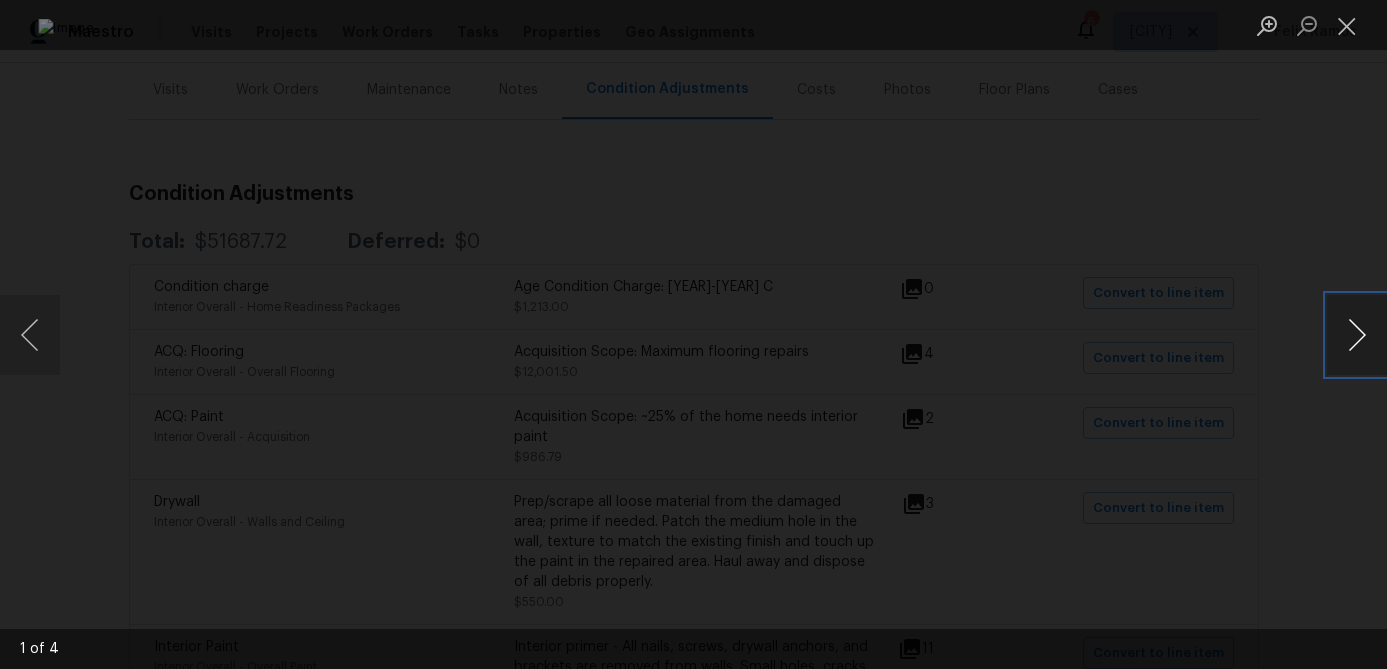 click at bounding box center (1357, 335) 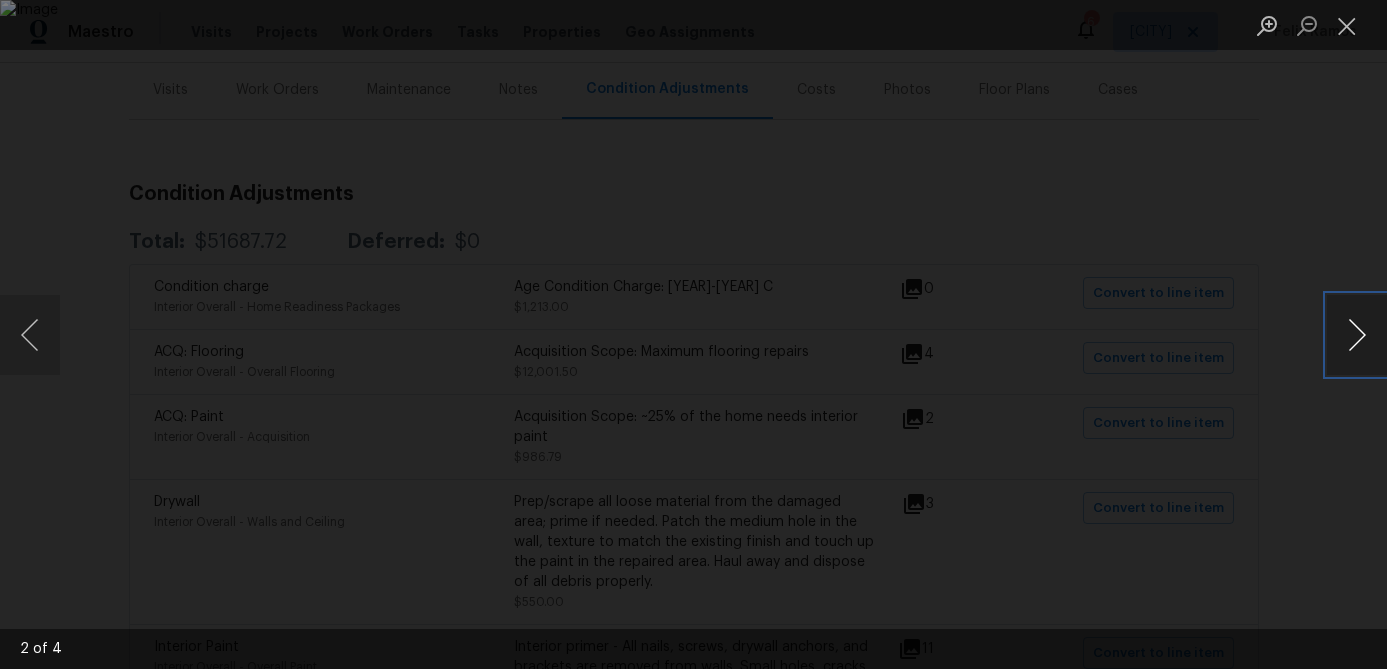 click at bounding box center [1357, 335] 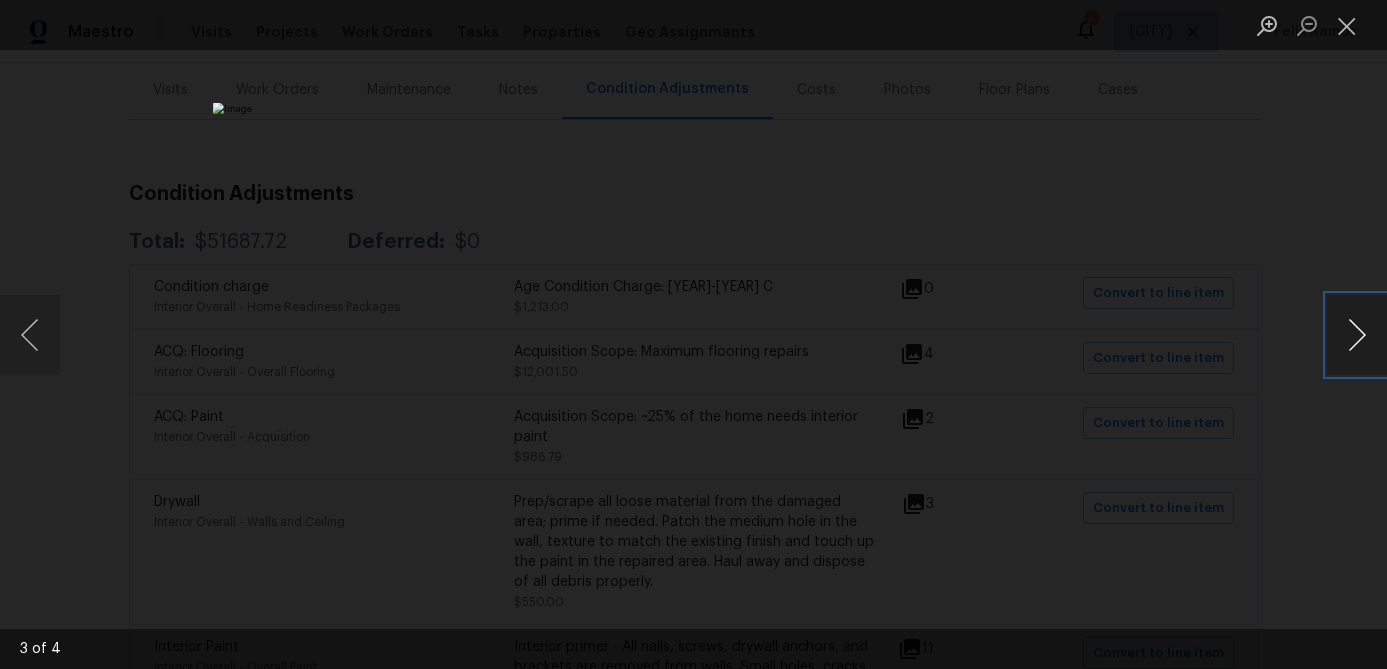 click at bounding box center [1357, 335] 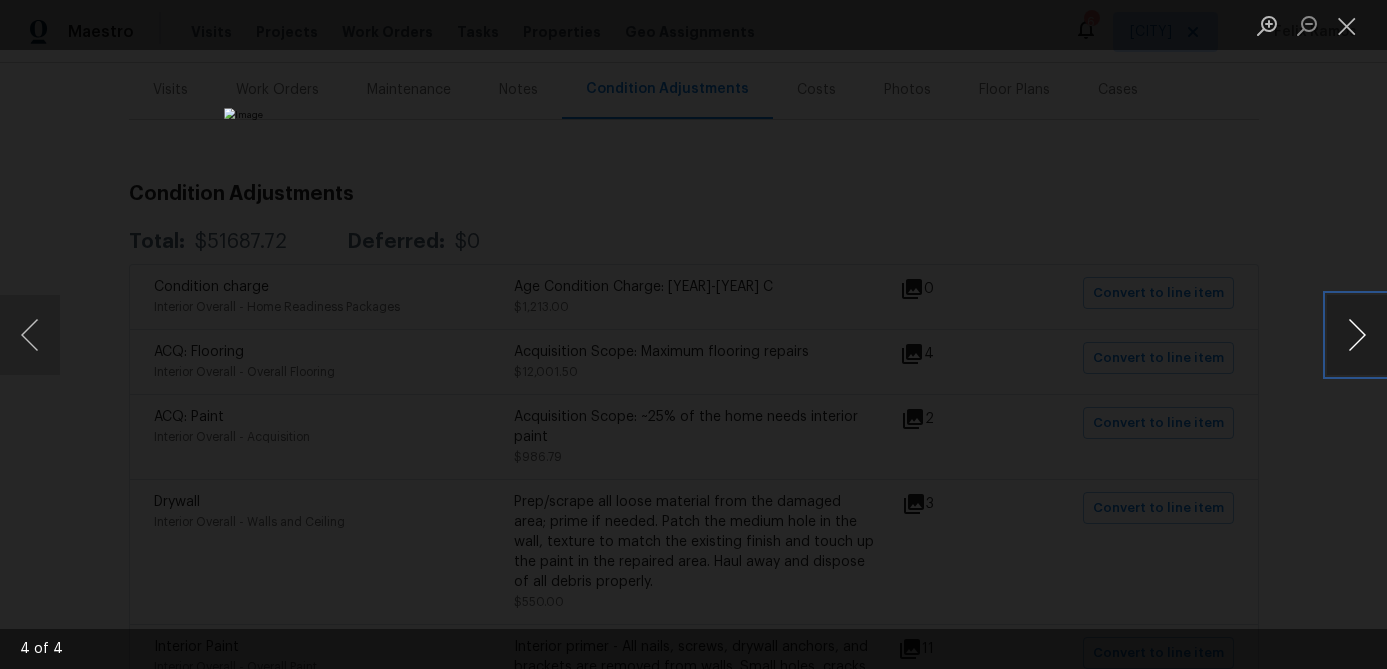 click at bounding box center [1357, 335] 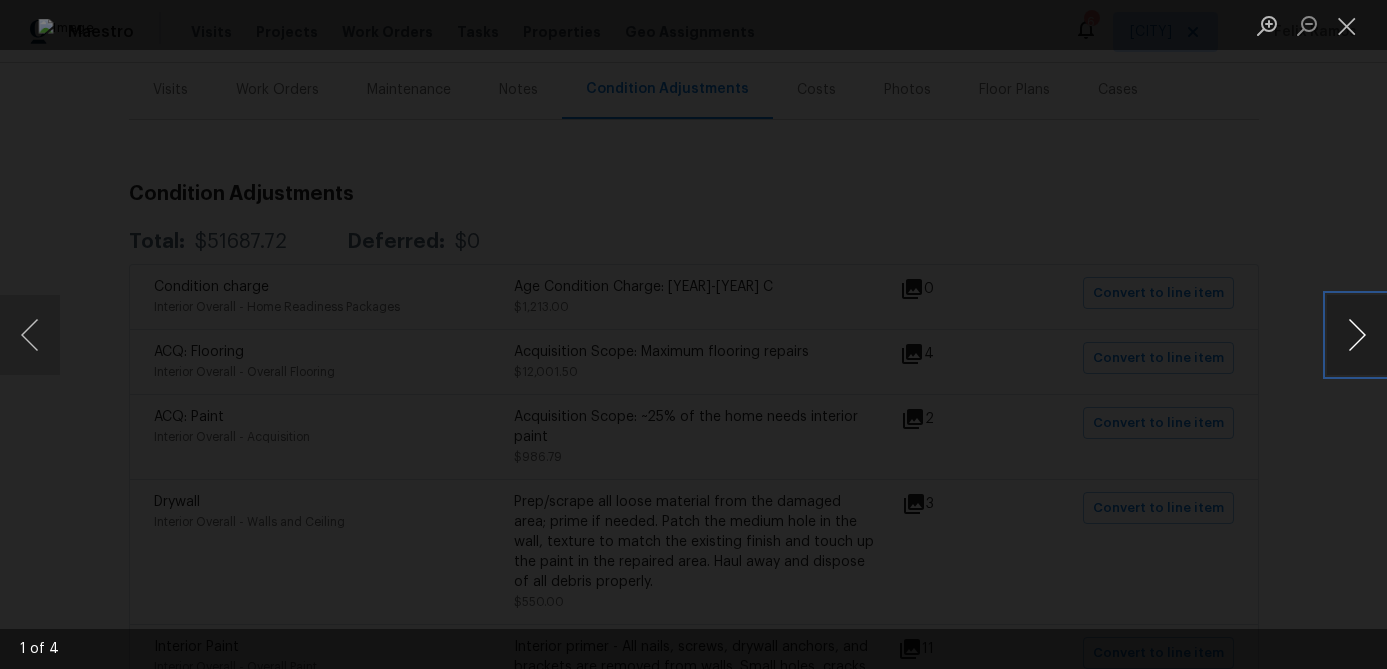 click at bounding box center (1357, 335) 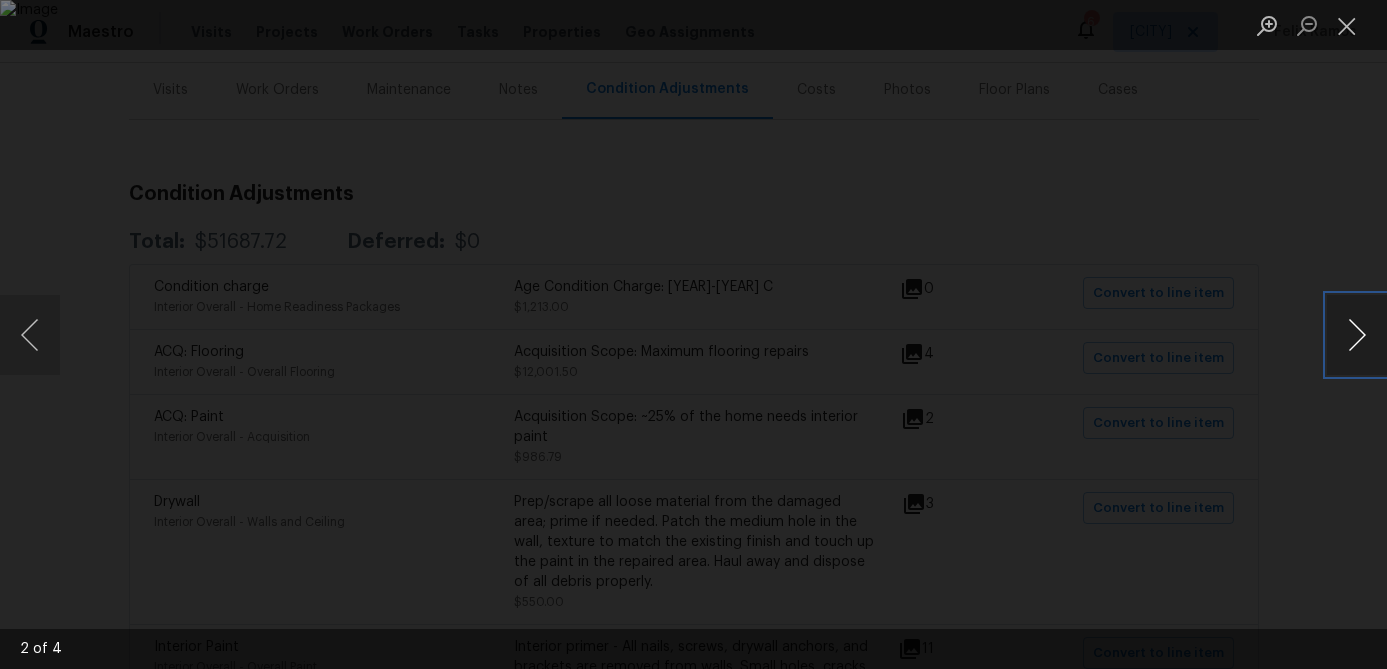 click at bounding box center [1357, 335] 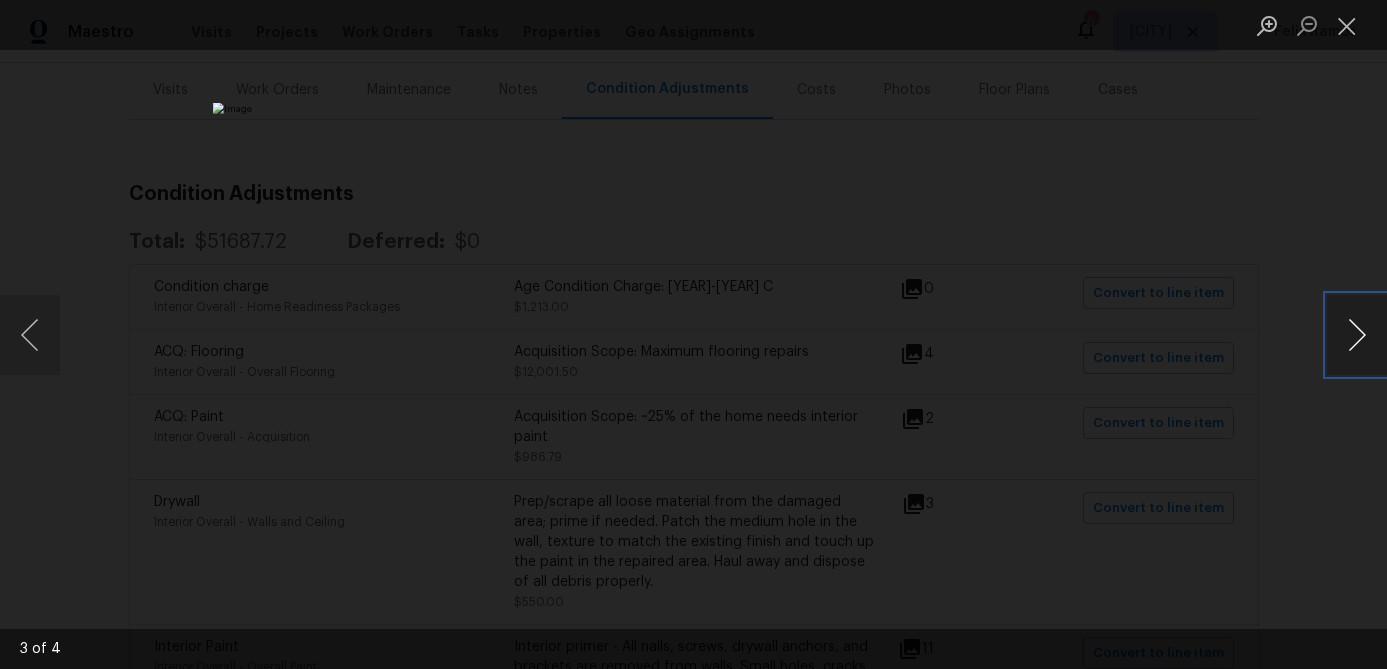 click at bounding box center [1357, 335] 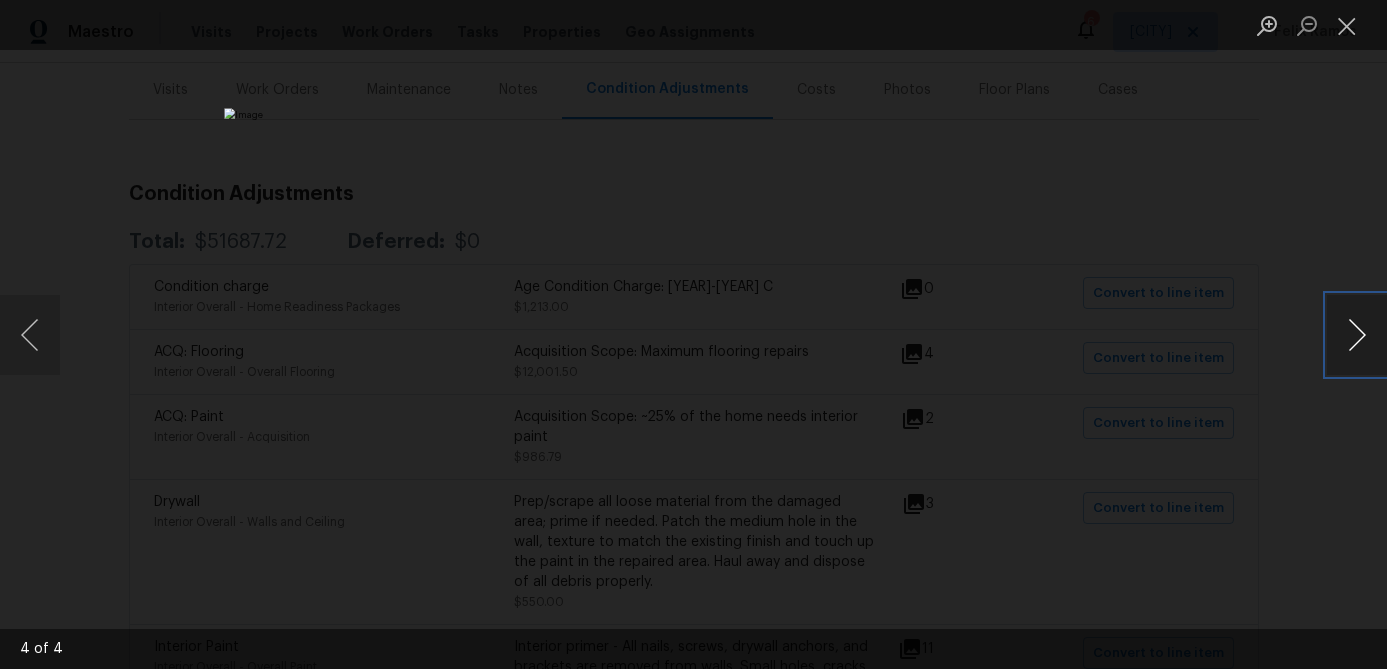 click at bounding box center [1357, 335] 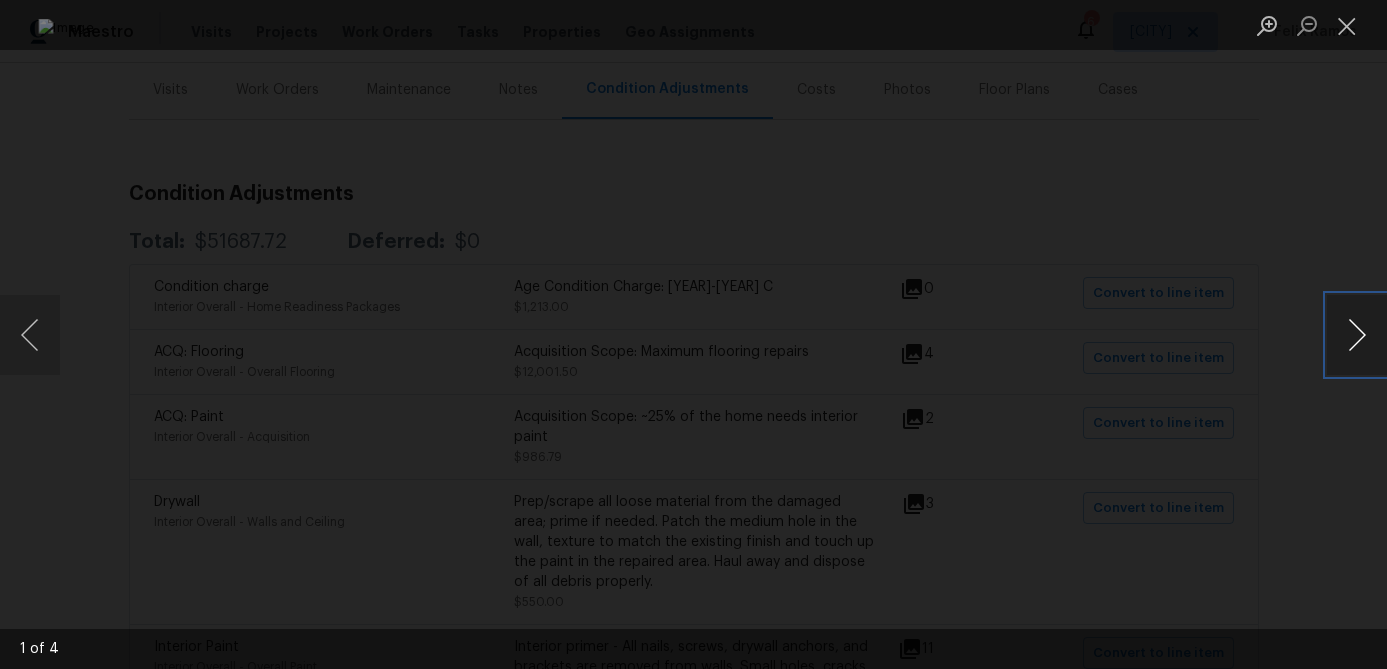 click at bounding box center [1357, 335] 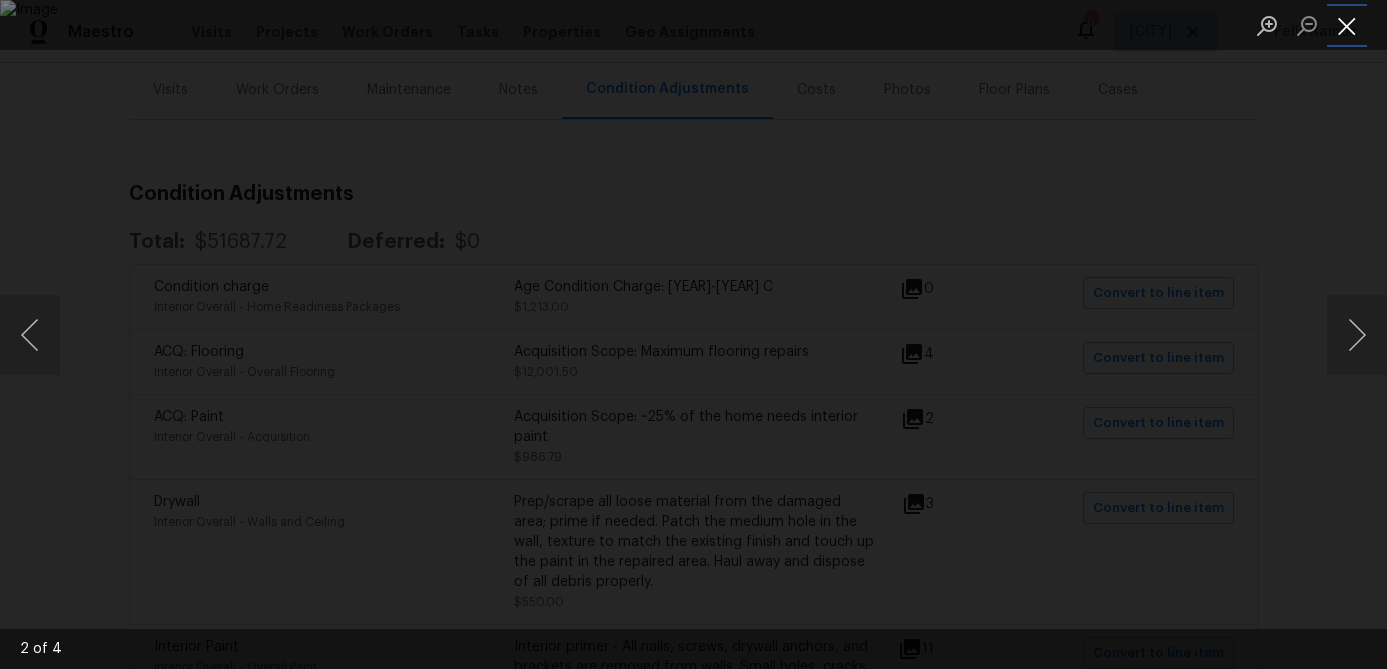 click at bounding box center [1347, 25] 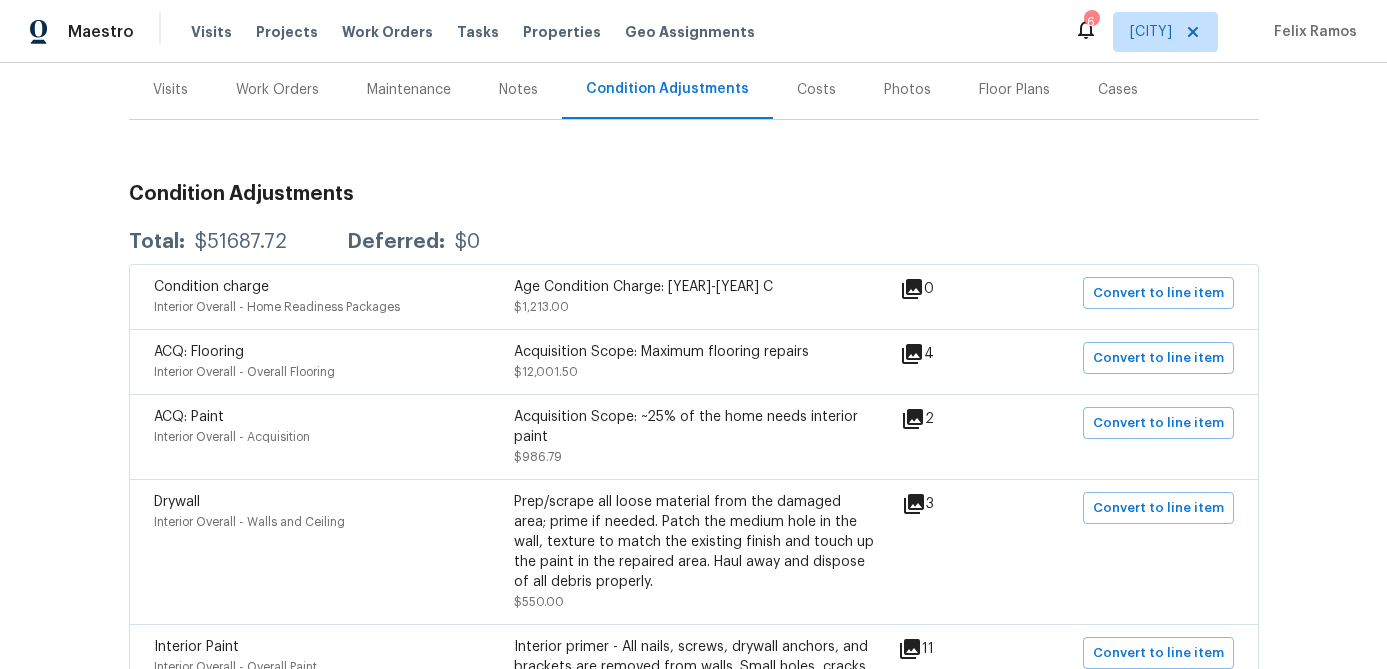 click on "Work Orders" at bounding box center (277, 89) 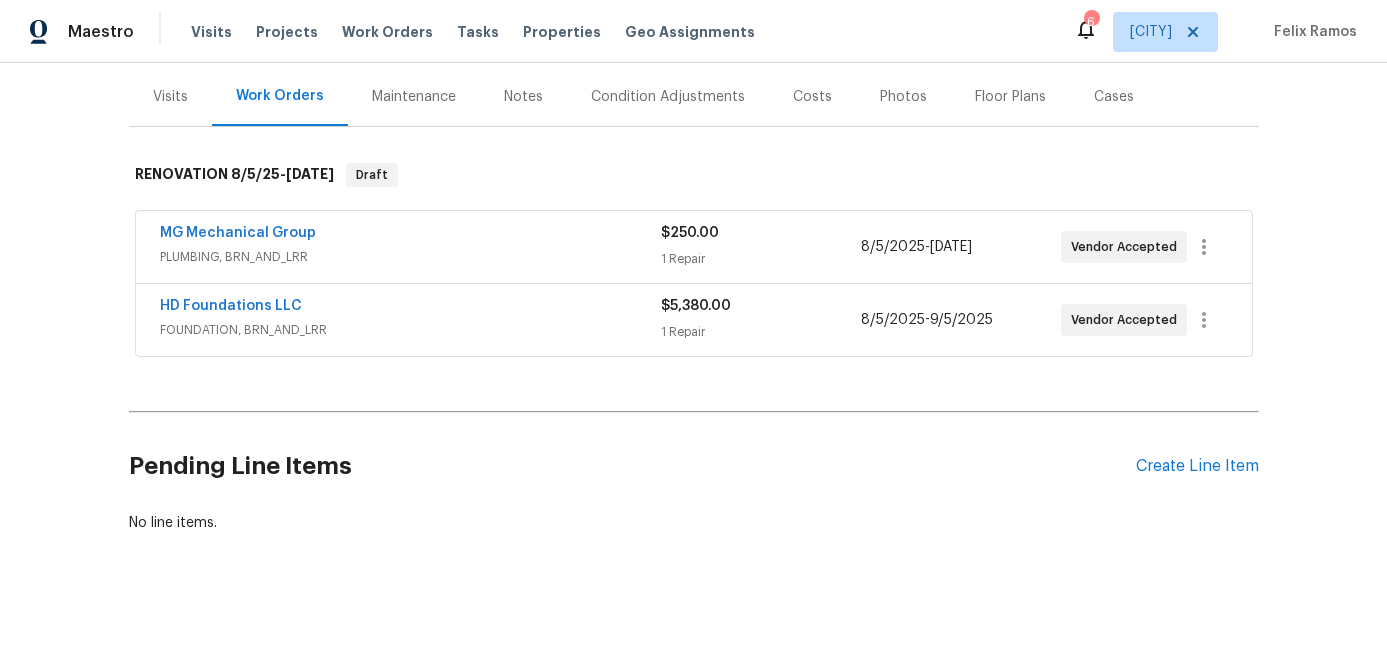 scroll, scrollTop: 236, scrollLeft: 0, axis: vertical 